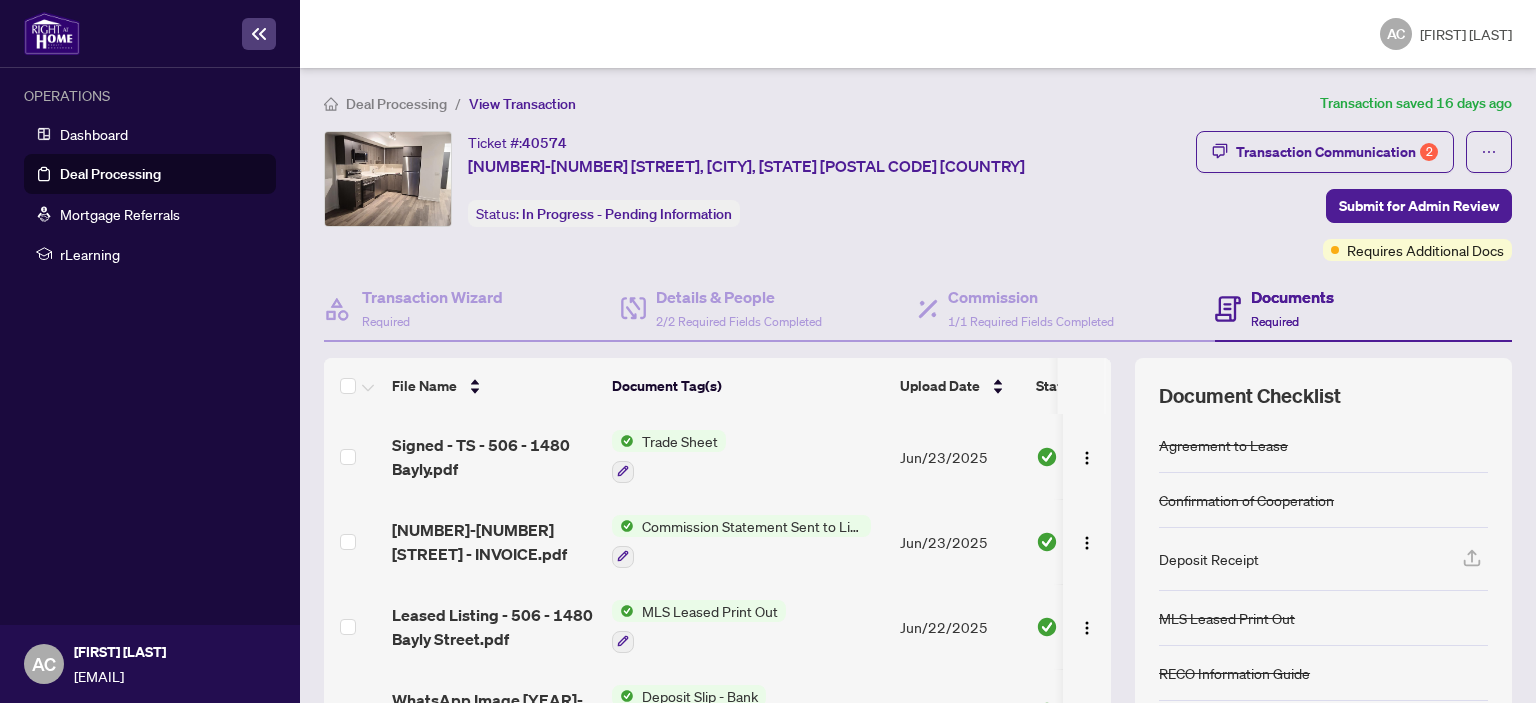 scroll, scrollTop: 0, scrollLeft: 0, axis: both 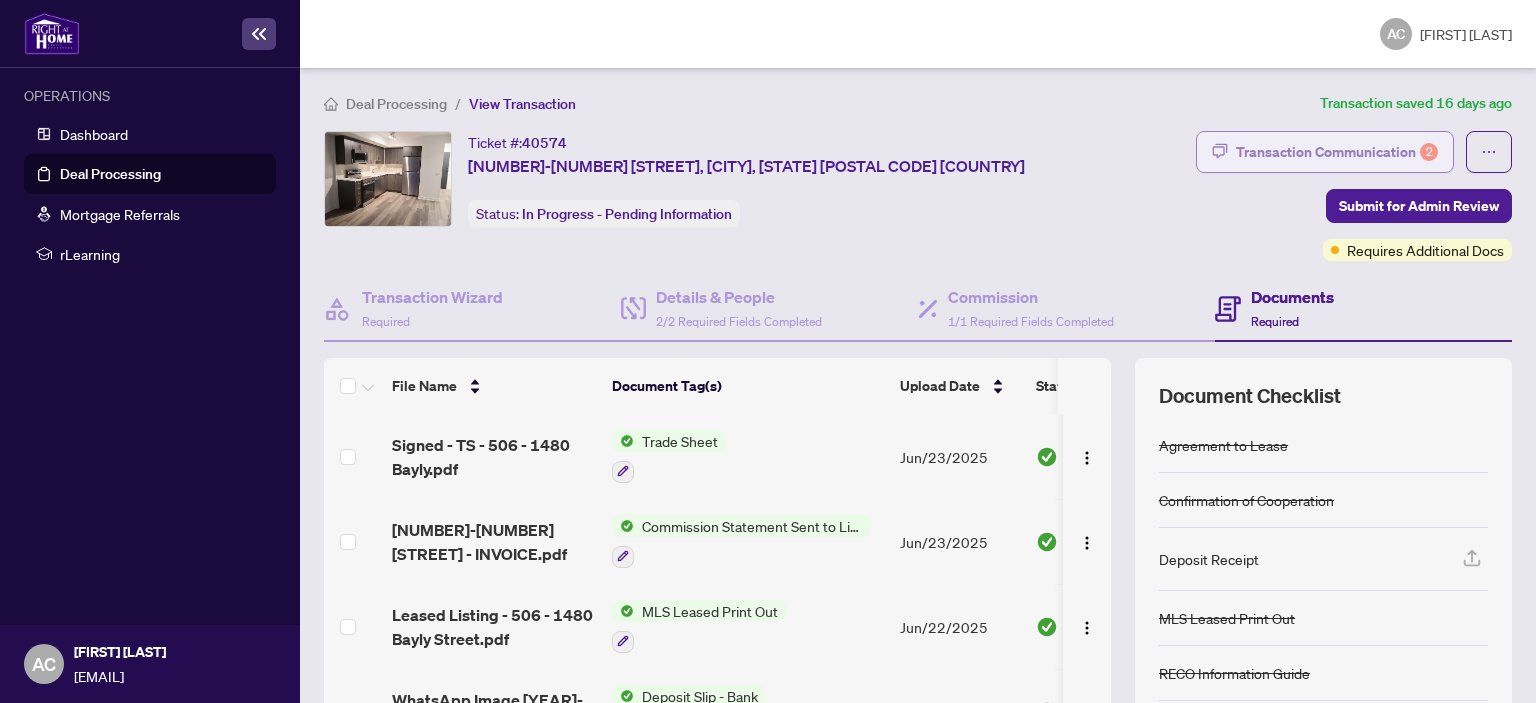 click on "Transaction Communication 2" at bounding box center (1337, 152) 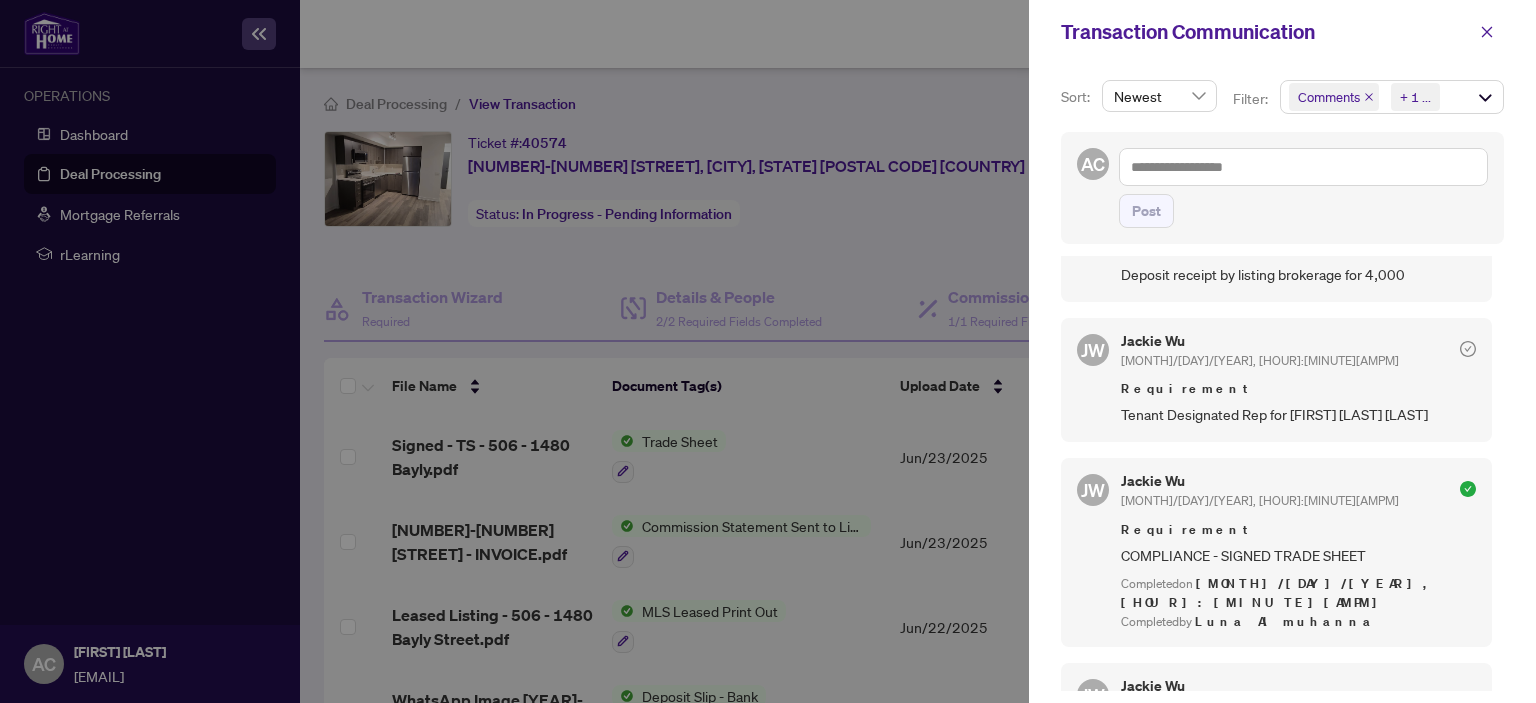 scroll, scrollTop: 0, scrollLeft: 0, axis: both 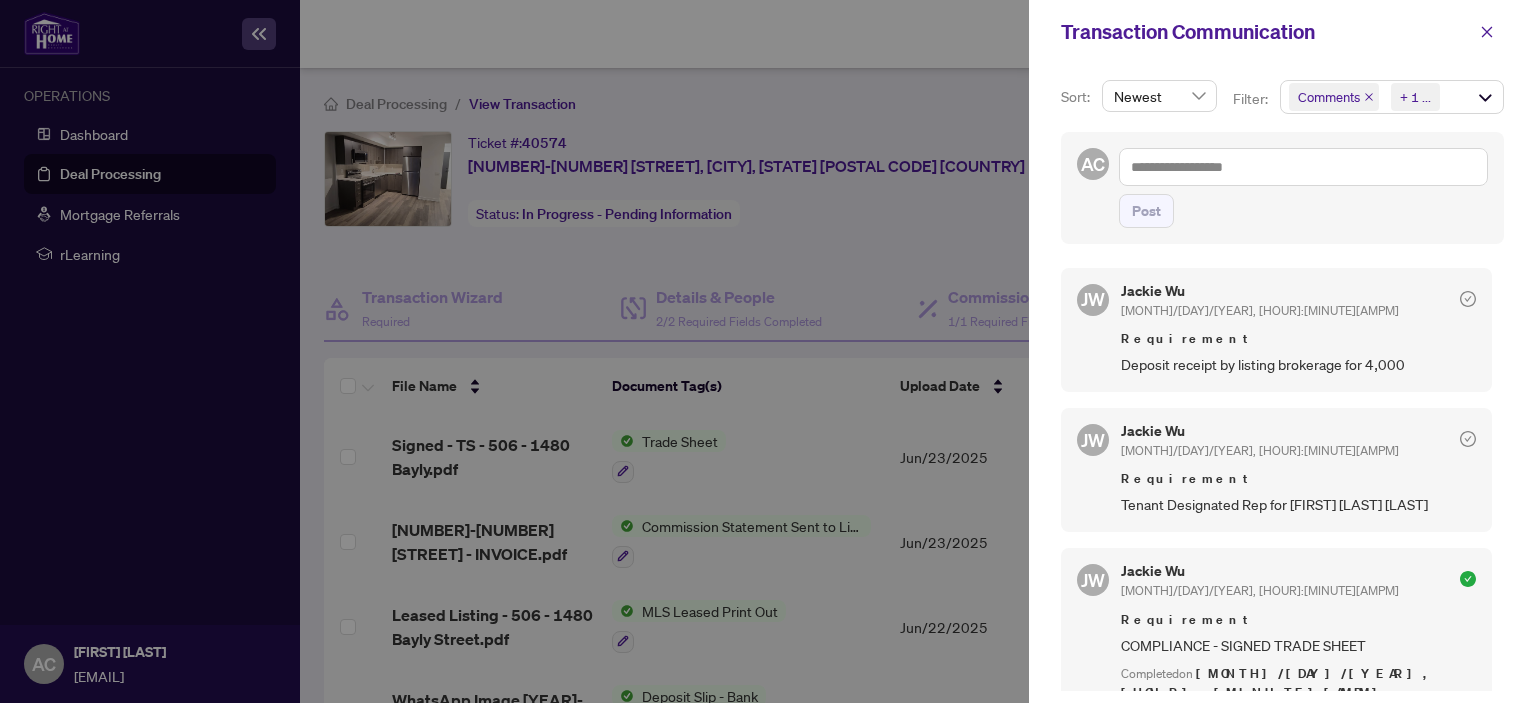 click at bounding box center (768, 351) 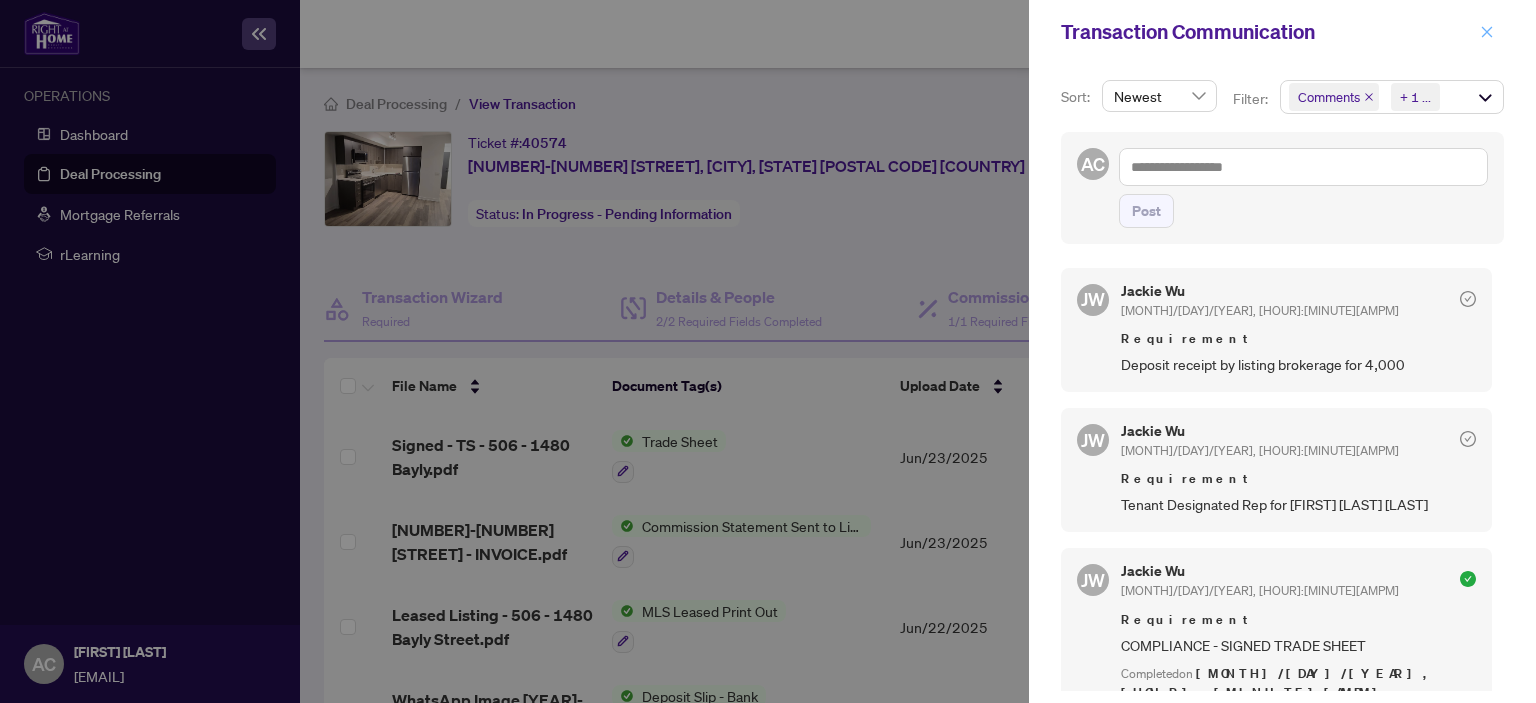 click 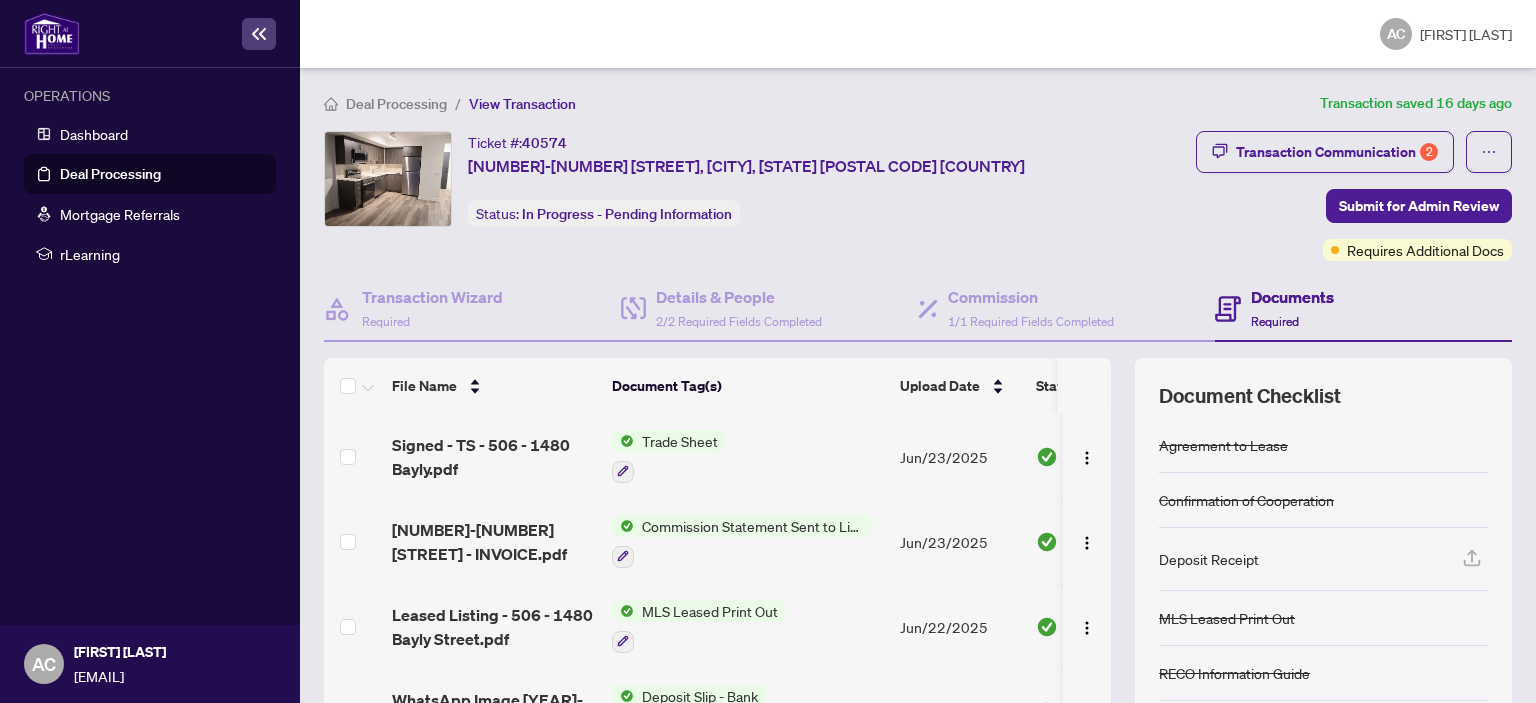 scroll, scrollTop: 215, scrollLeft: 0, axis: vertical 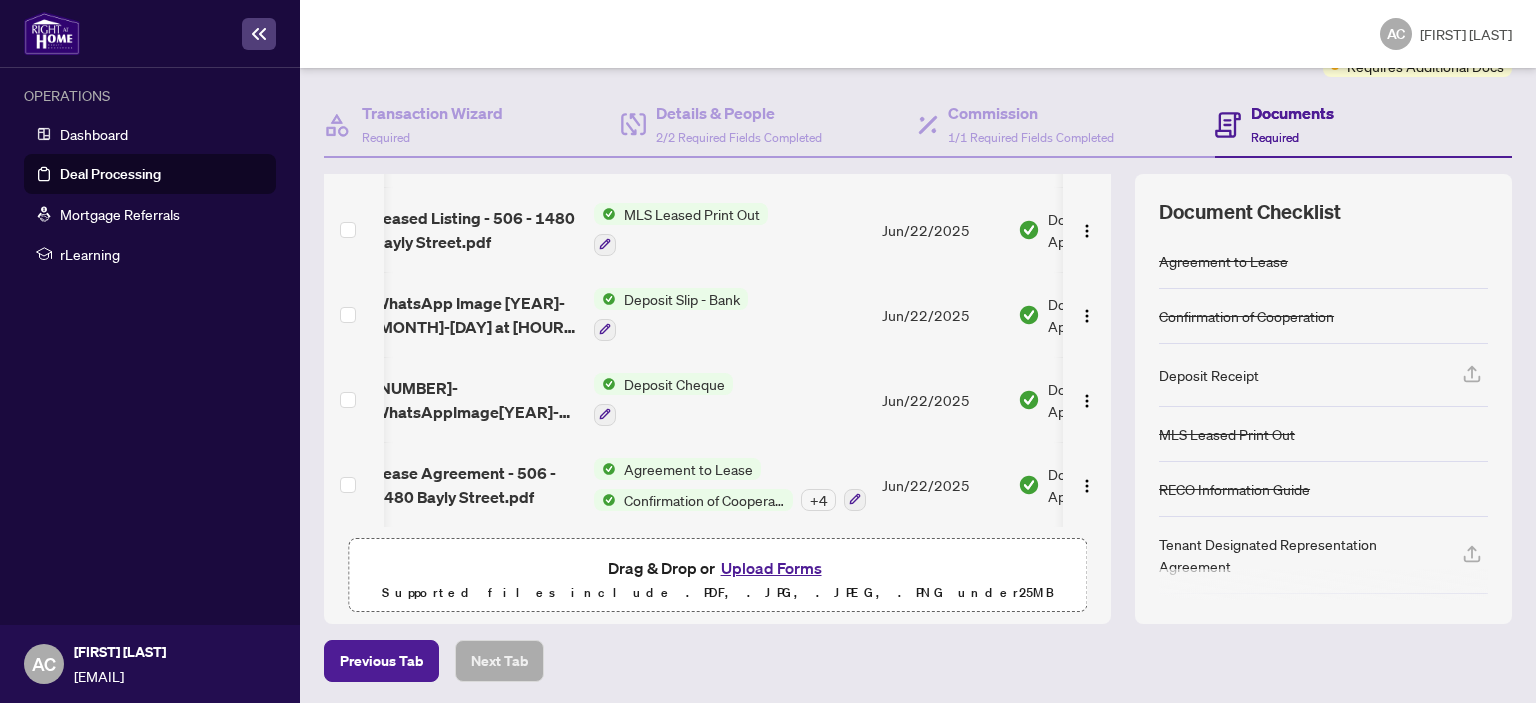click on "Drag & Drop or Upload Forms Supported files include   .PDF, .JPG, .JPEG, .PNG   under  25 MB" at bounding box center [717, 580] 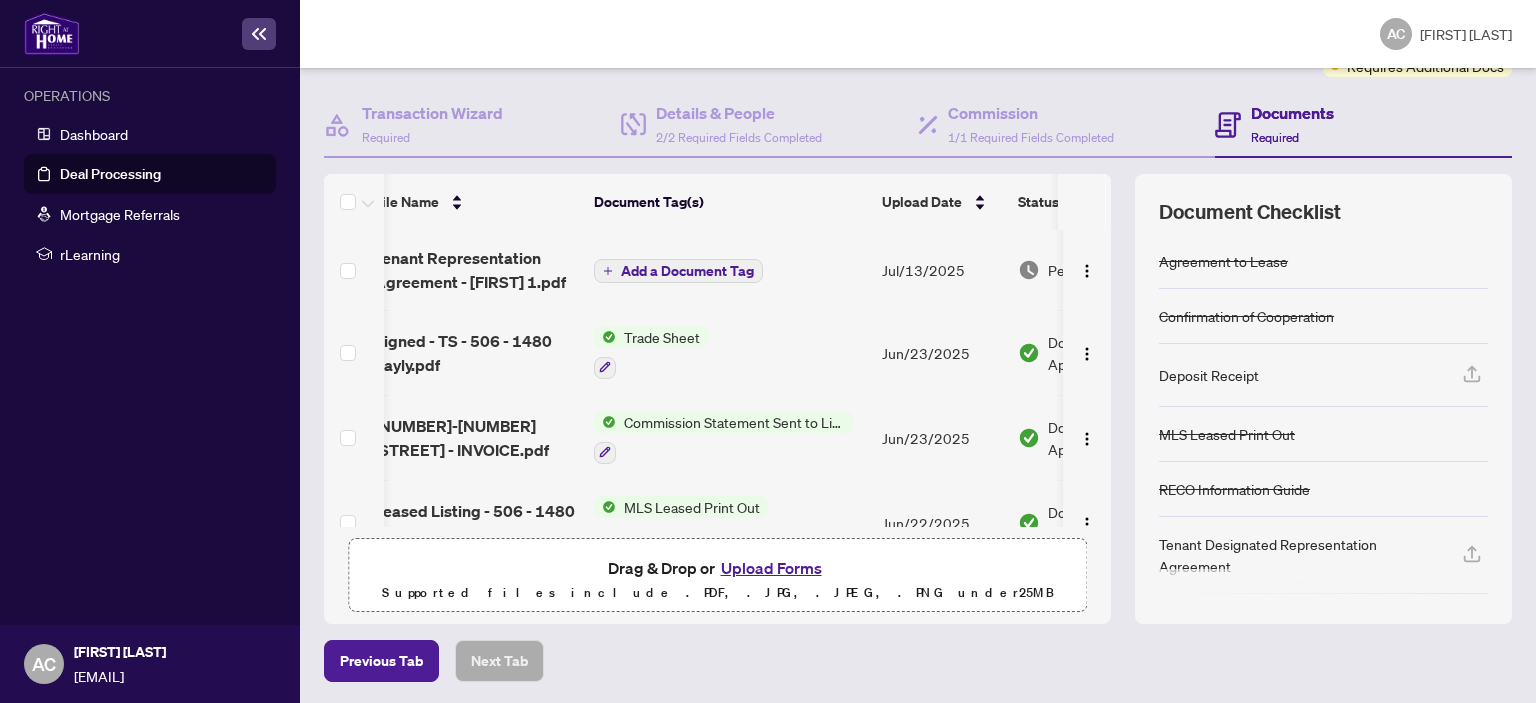 click on "Add a Document Tag" at bounding box center [687, 271] 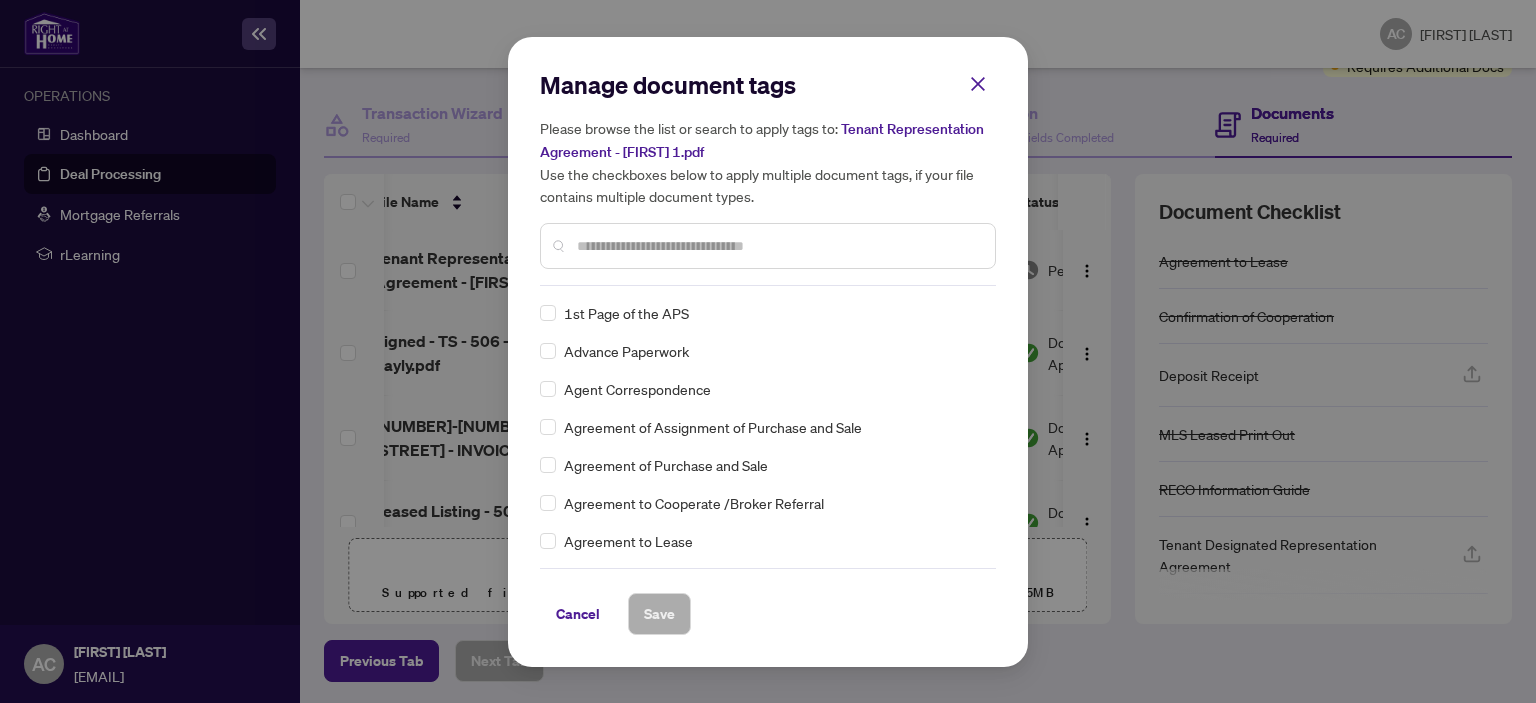 click at bounding box center [778, 246] 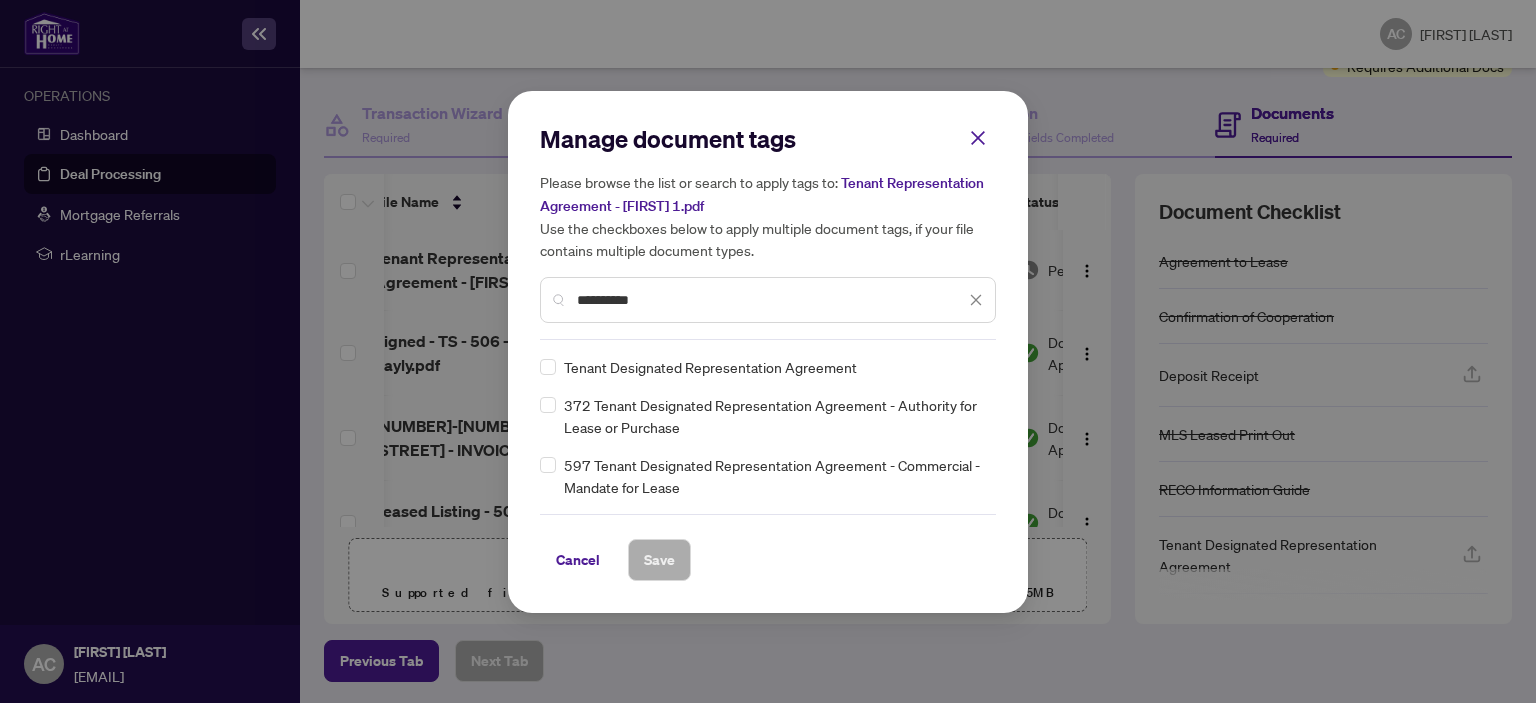 type on "**********" 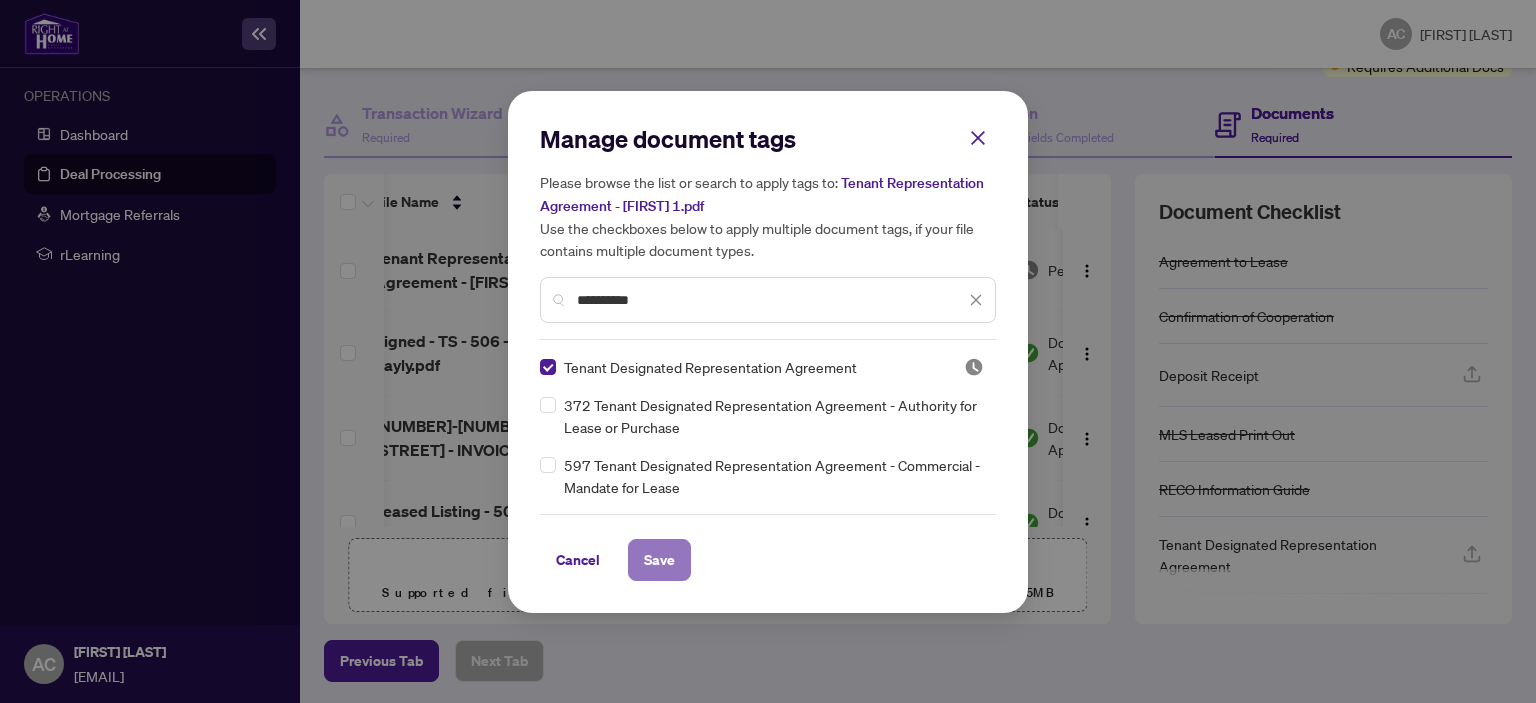 click on "Save" at bounding box center (659, 560) 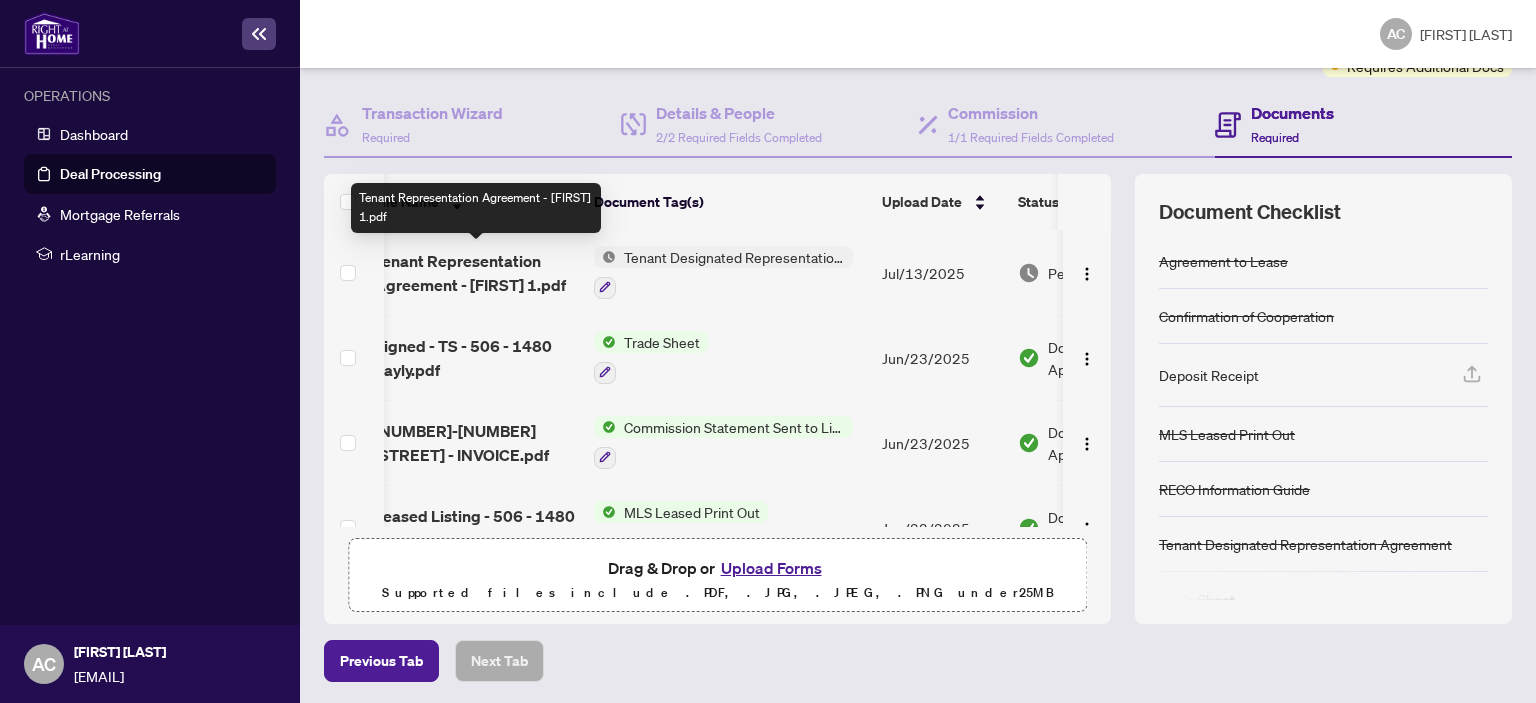 click on "Tenant Representation Agreement - [FIRST] 1.pdf" at bounding box center [476, 273] 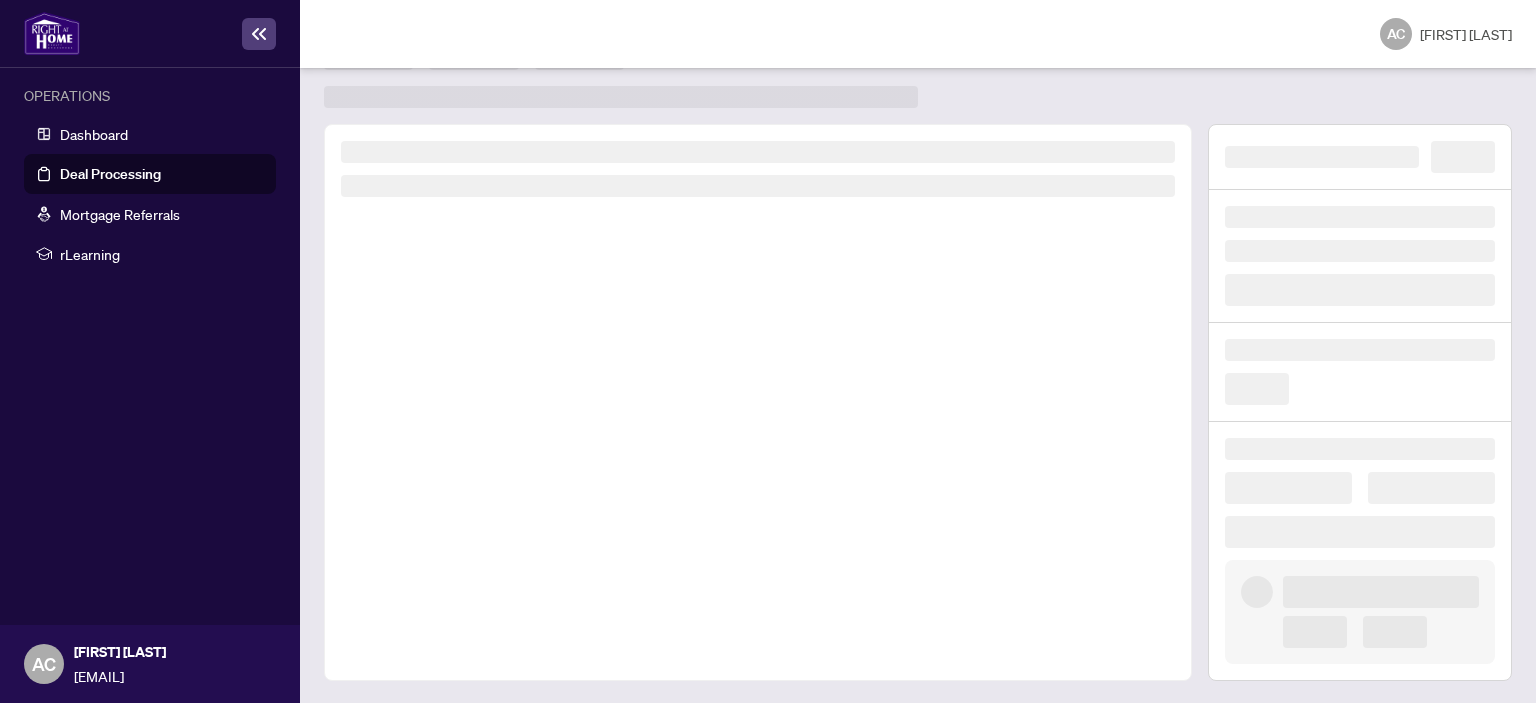 scroll, scrollTop: 0, scrollLeft: 0, axis: both 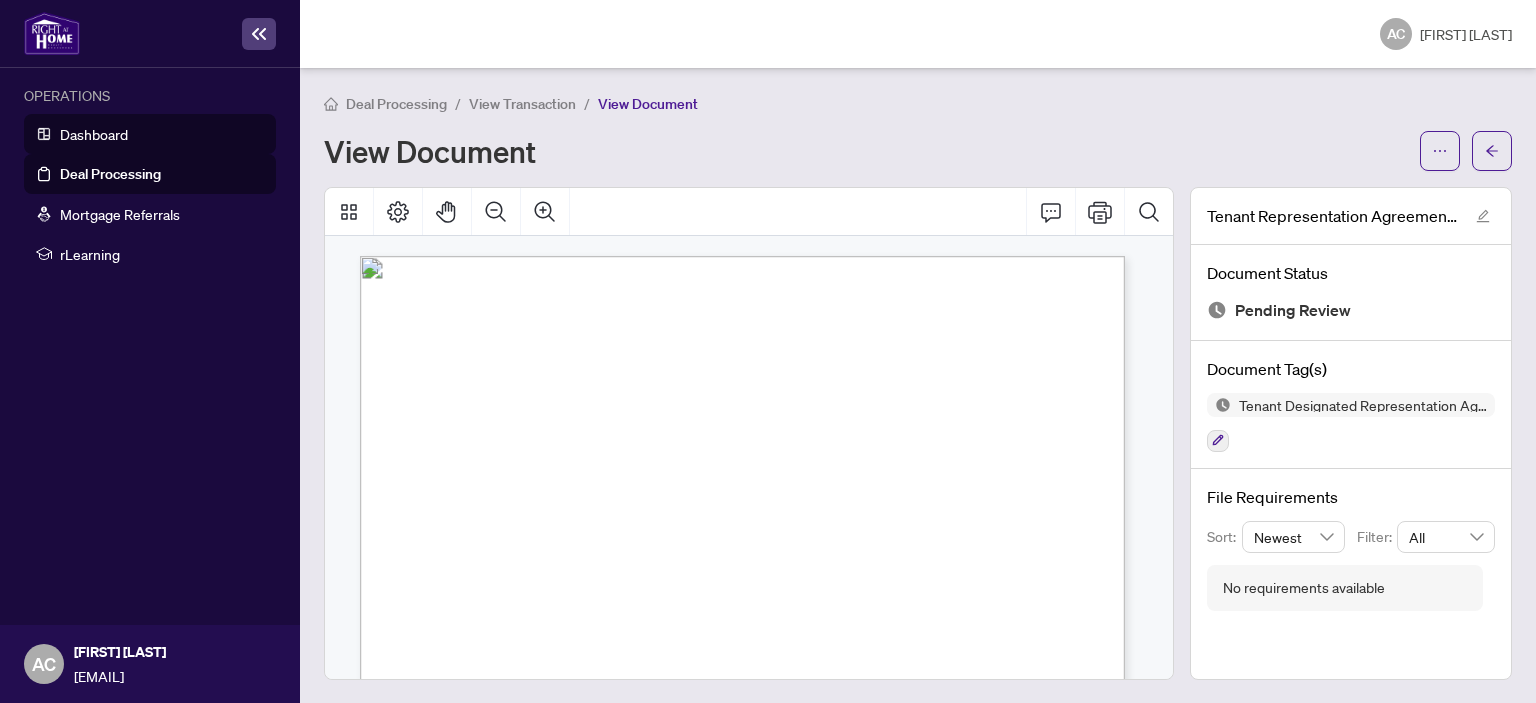 click on "Dashboard" at bounding box center (94, 134) 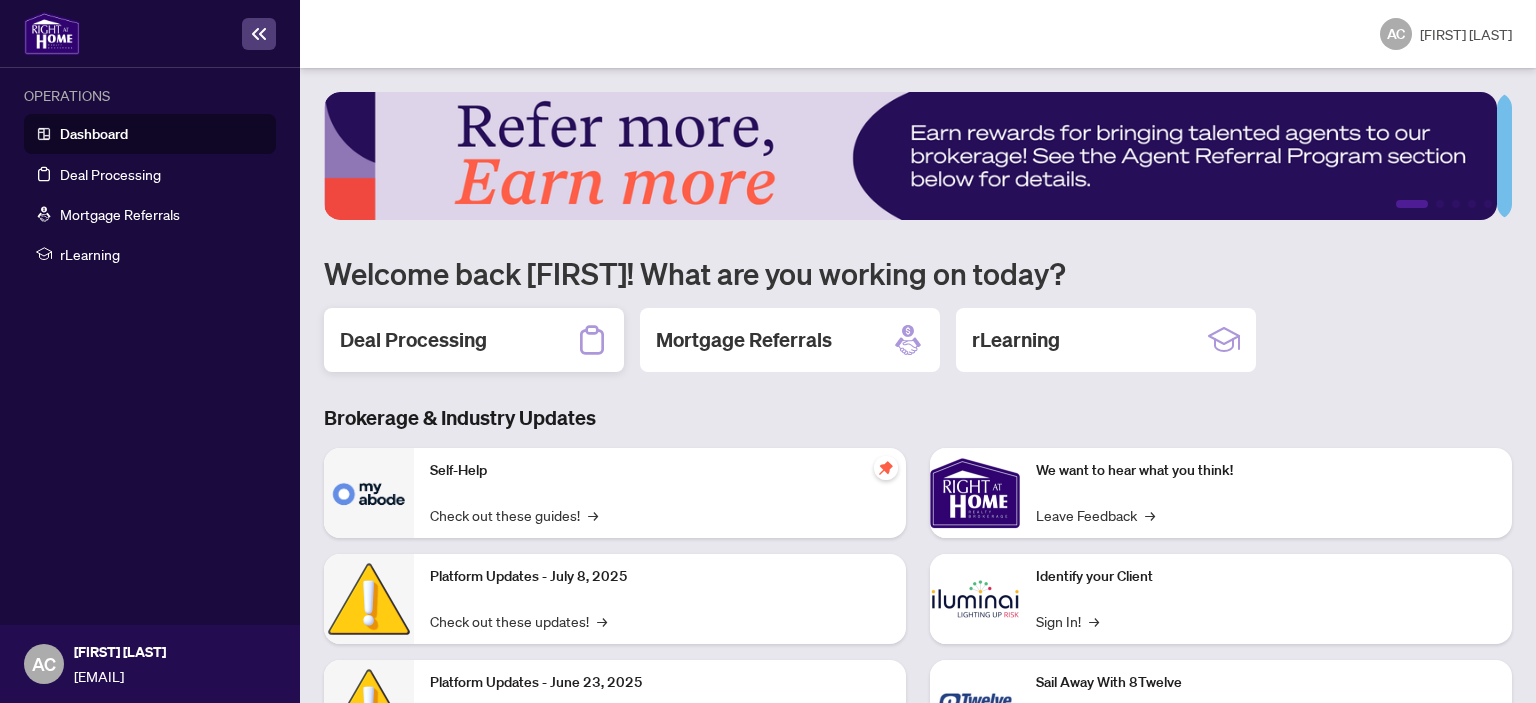 click on "Deal Processing" at bounding box center (413, 340) 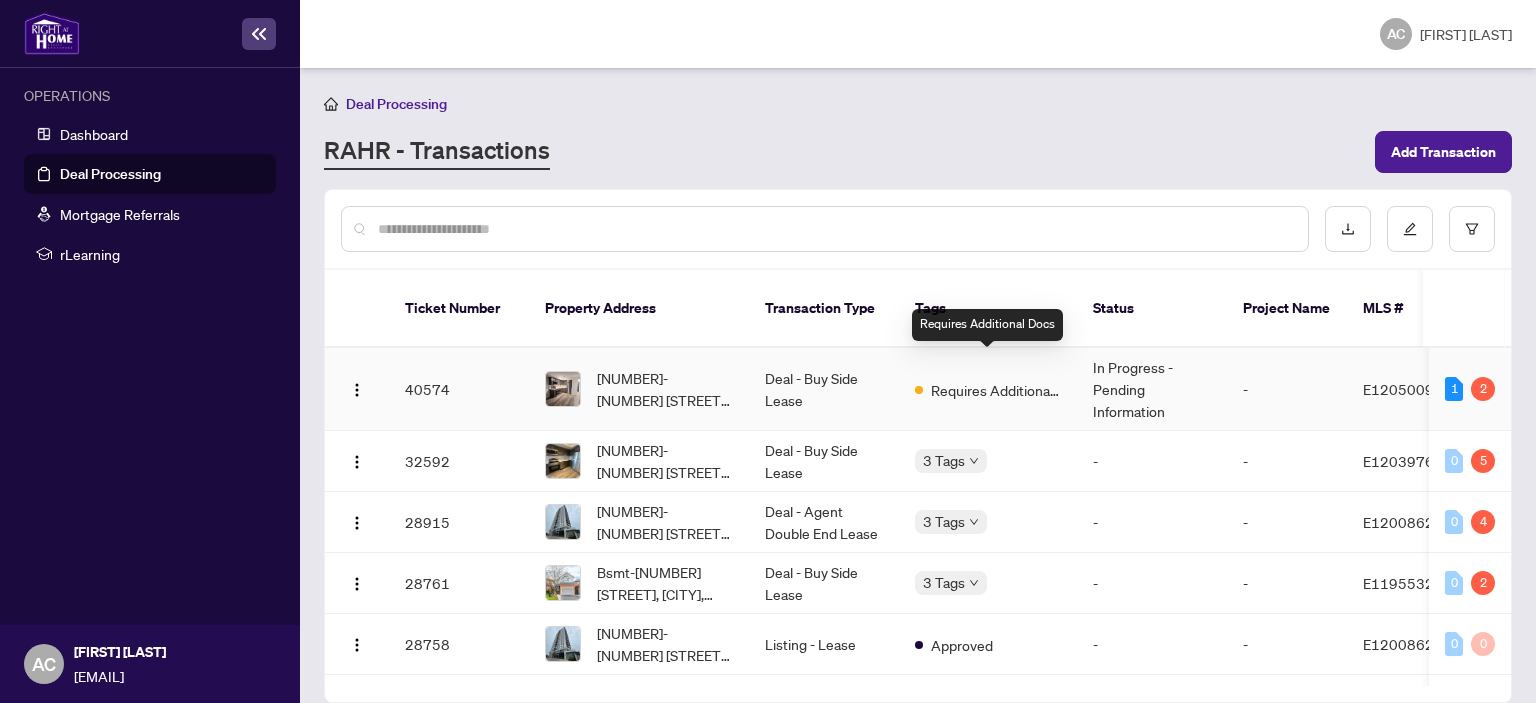 click on "Requires Additional Docs" at bounding box center (996, 390) 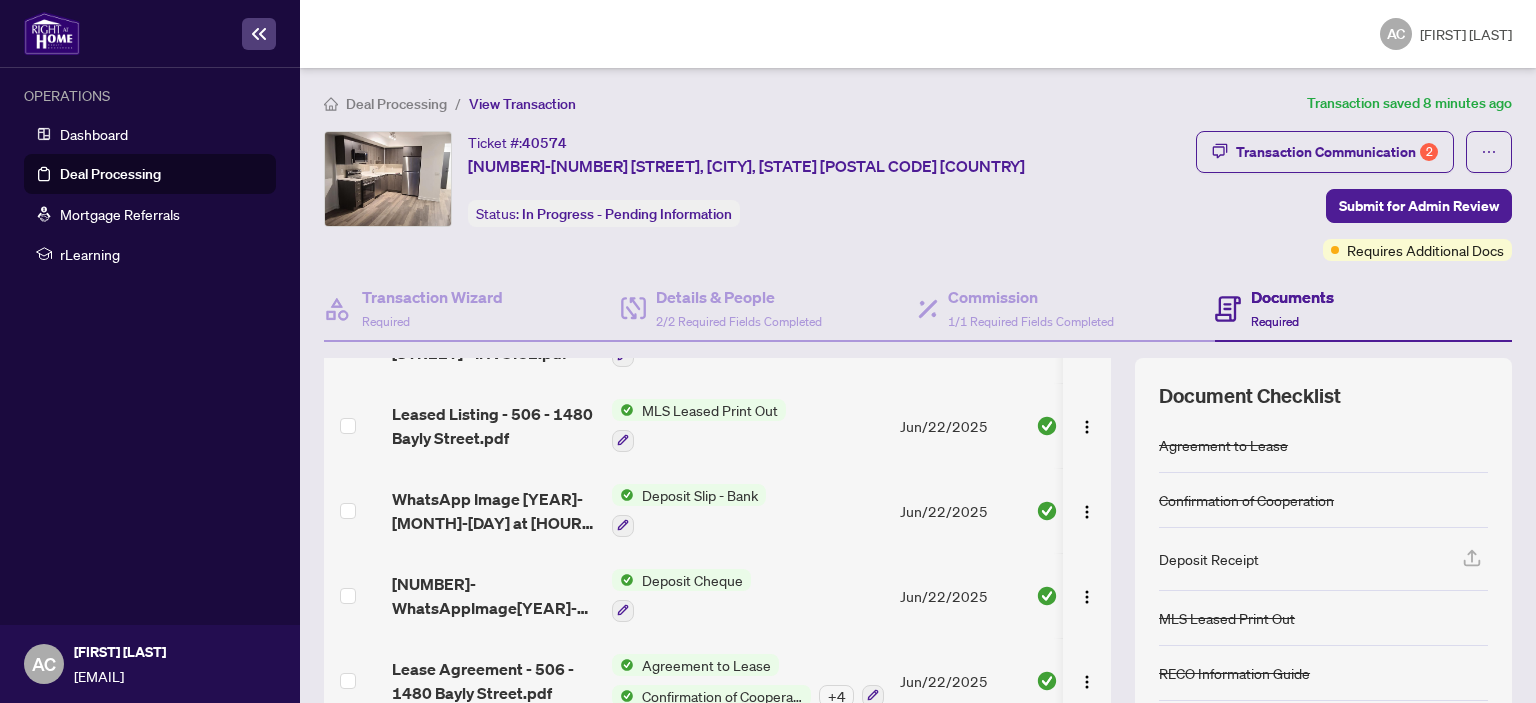 scroll, scrollTop: 300, scrollLeft: 0, axis: vertical 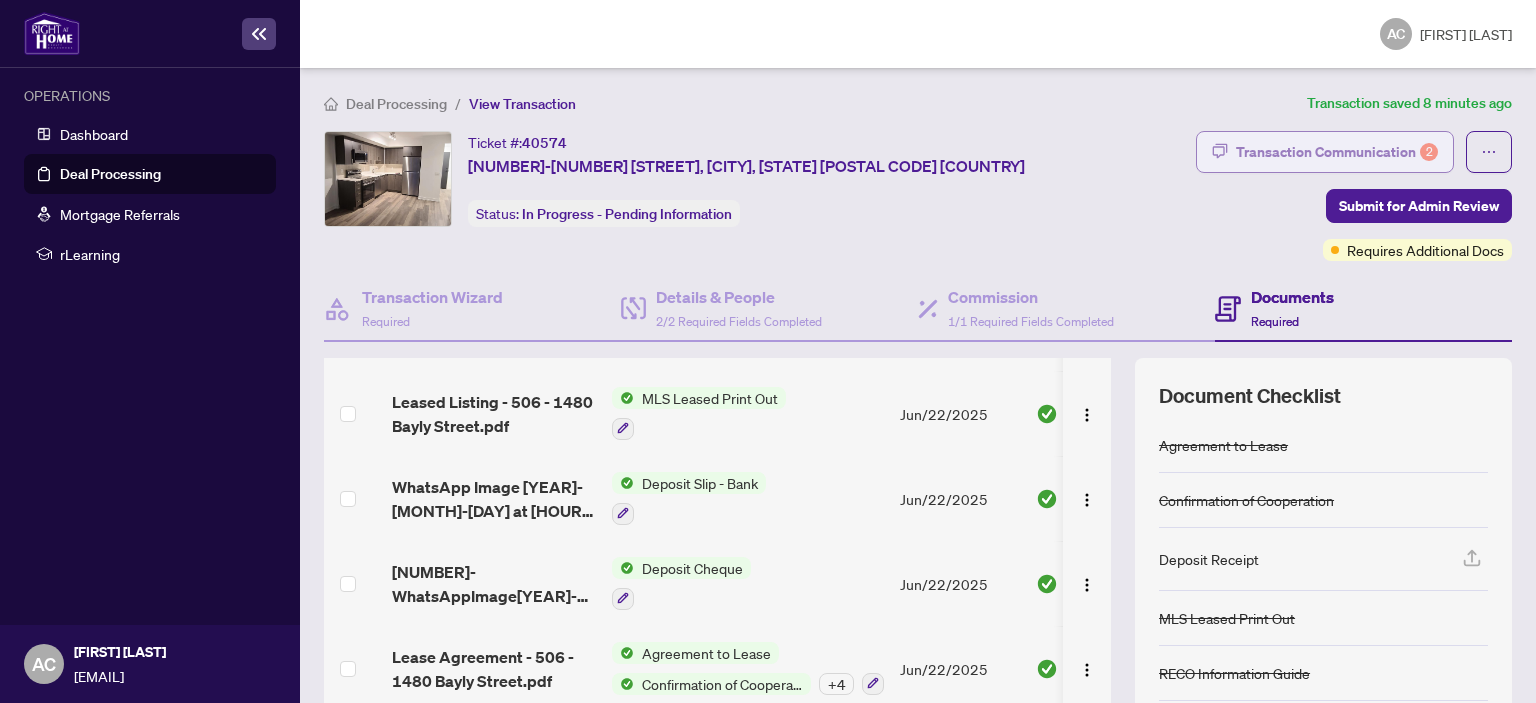 click on "Transaction Communication 2" at bounding box center [1337, 152] 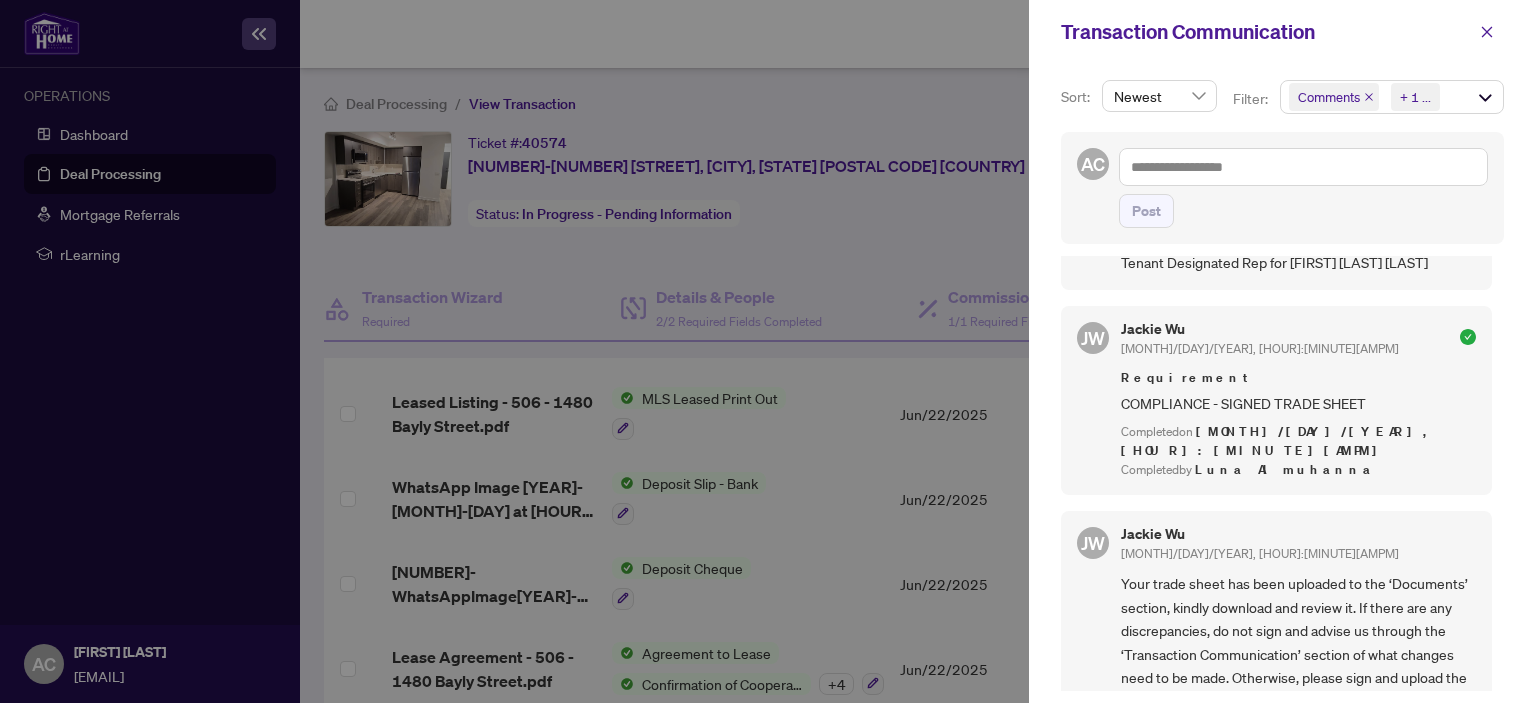 scroll, scrollTop: 256, scrollLeft: 0, axis: vertical 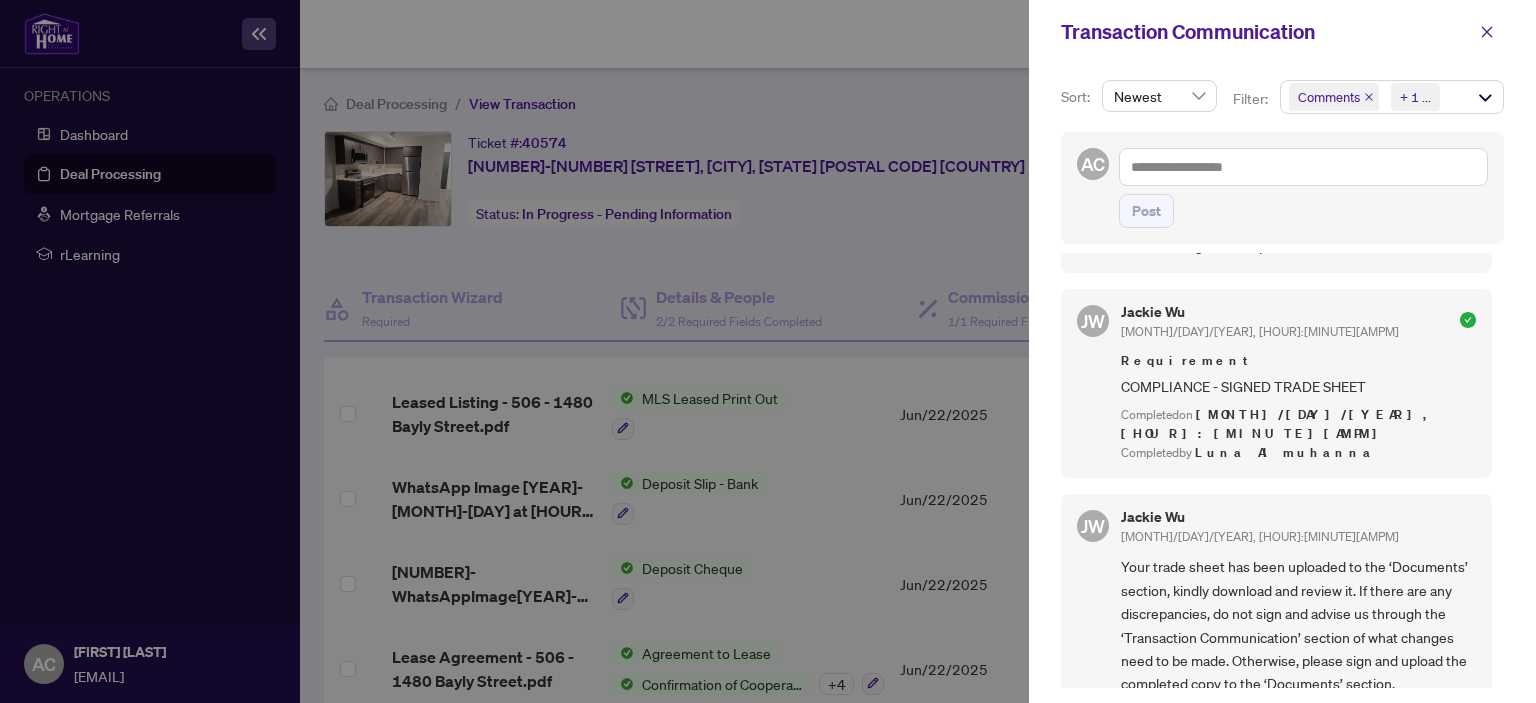 click at bounding box center (768, 351) 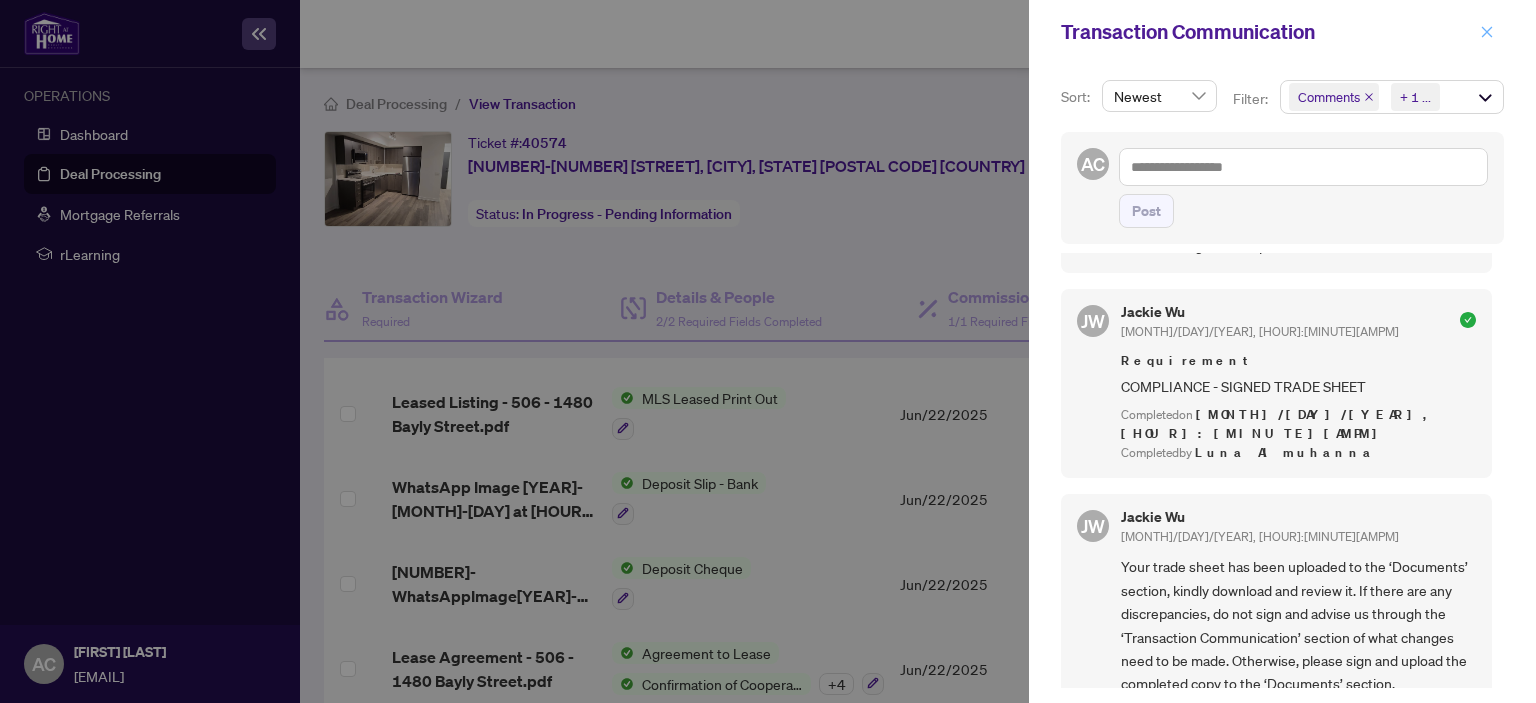 click at bounding box center [1487, 32] 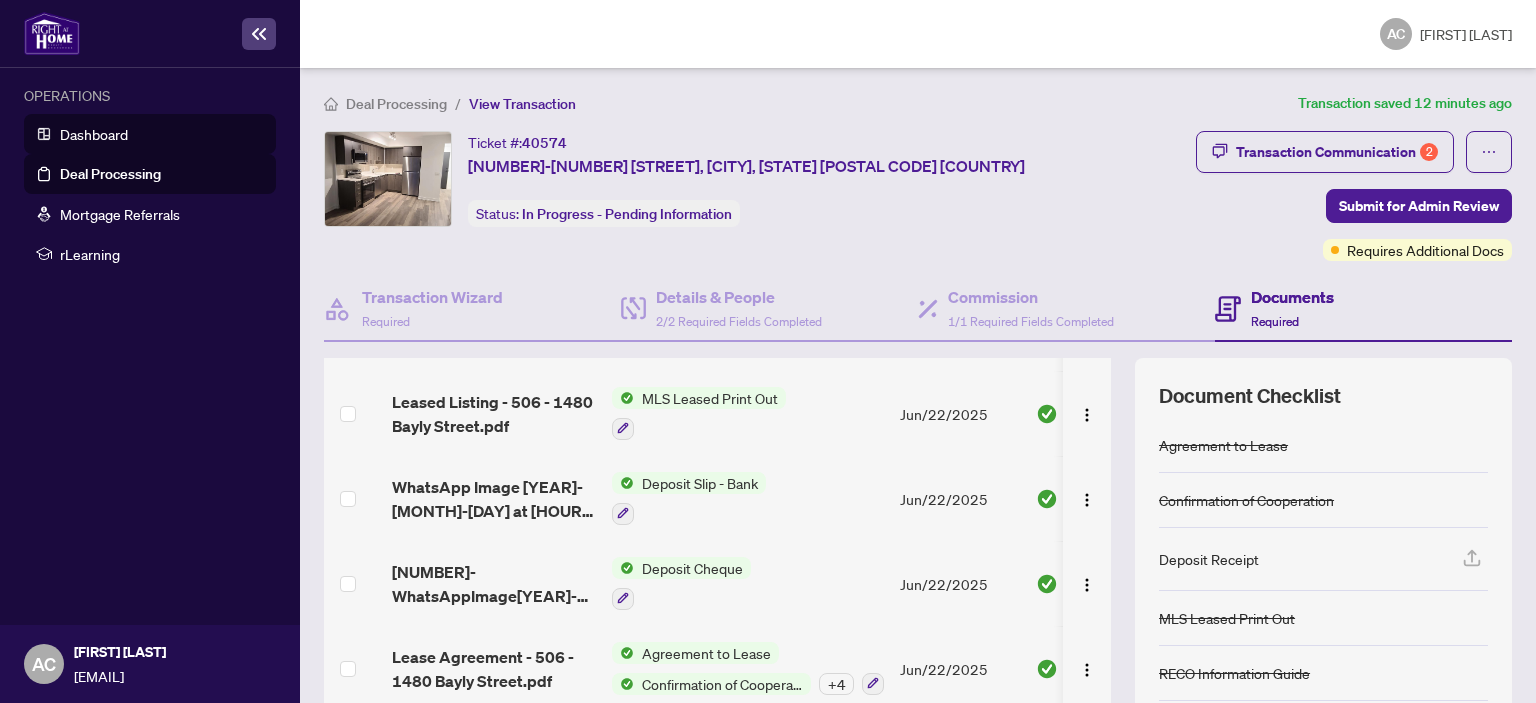 click on "Dashboard" at bounding box center (94, 134) 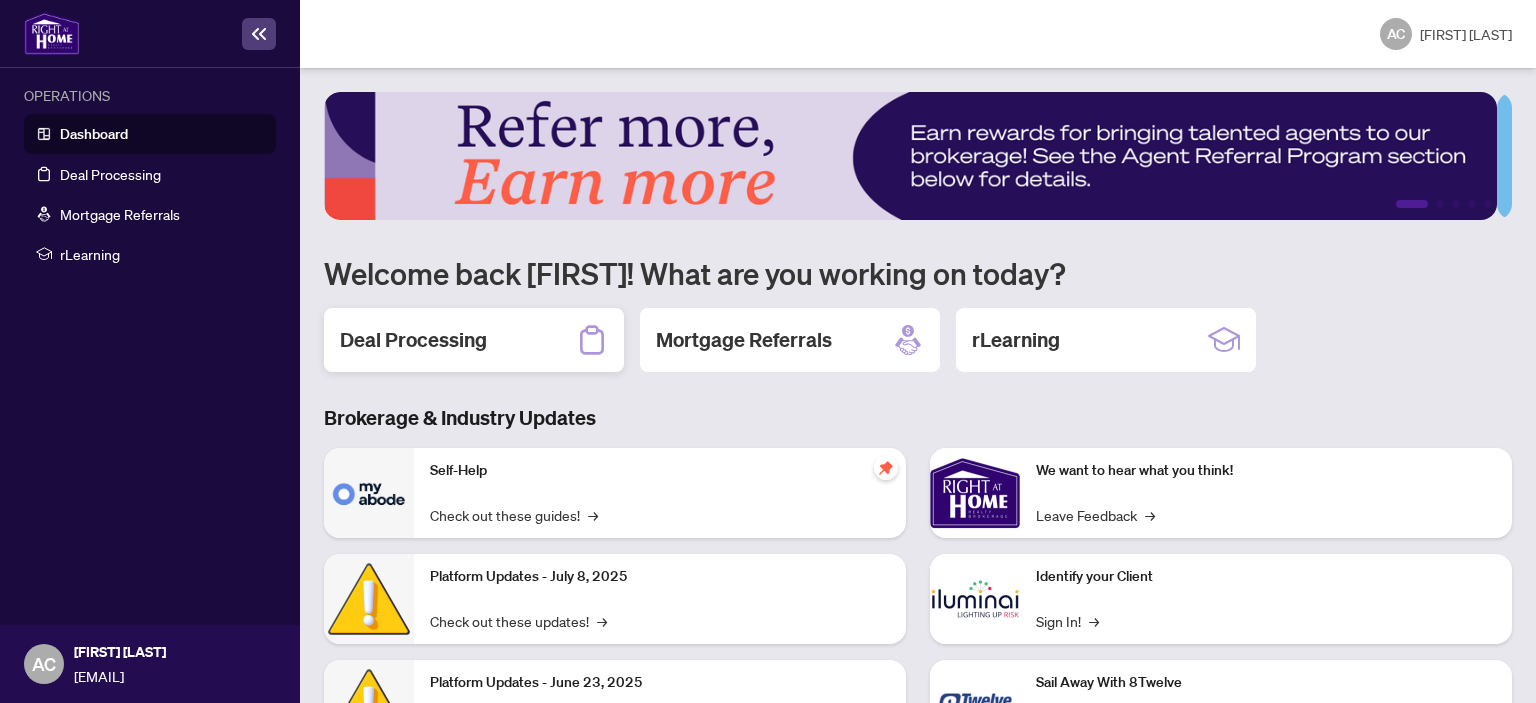 click on "Deal Processing" at bounding box center [413, 340] 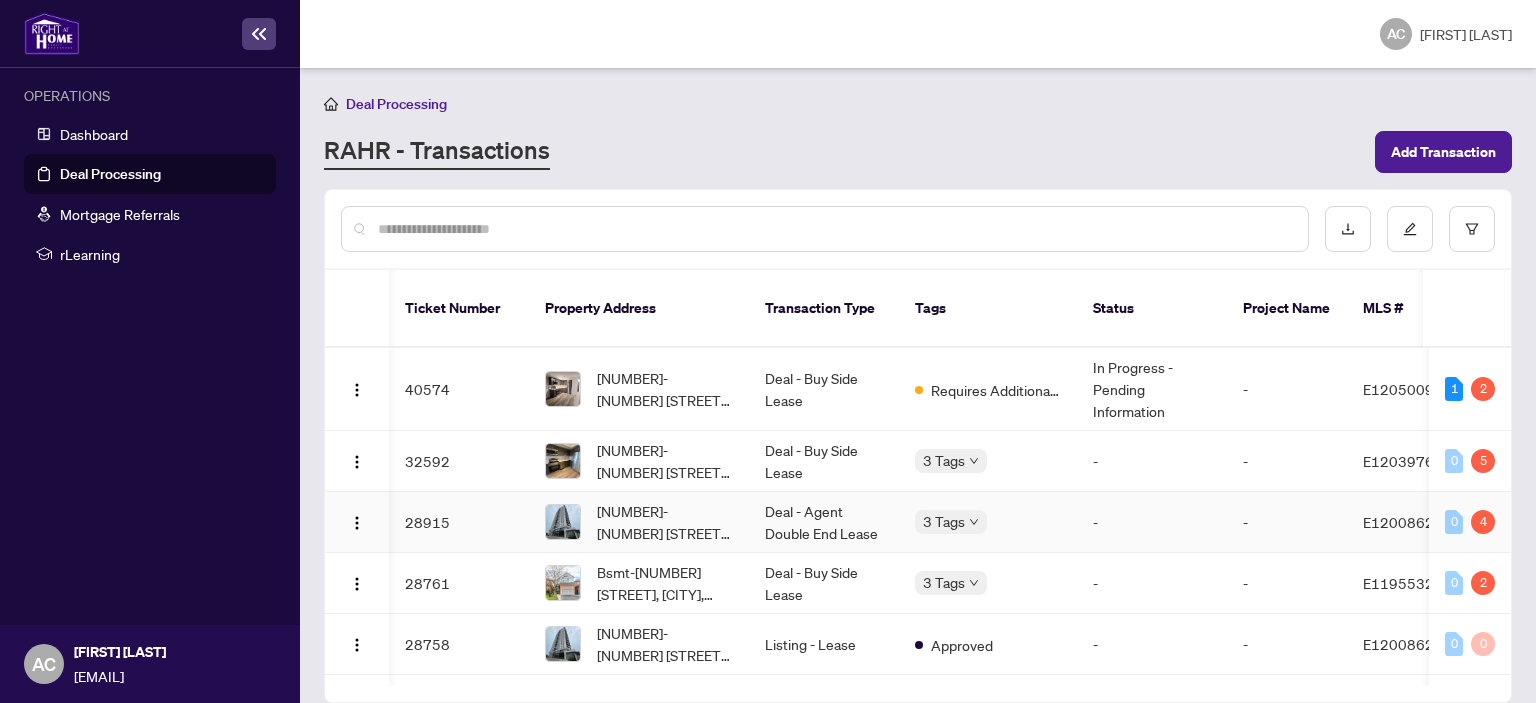 scroll, scrollTop: 139, scrollLeft: 32, axis: both 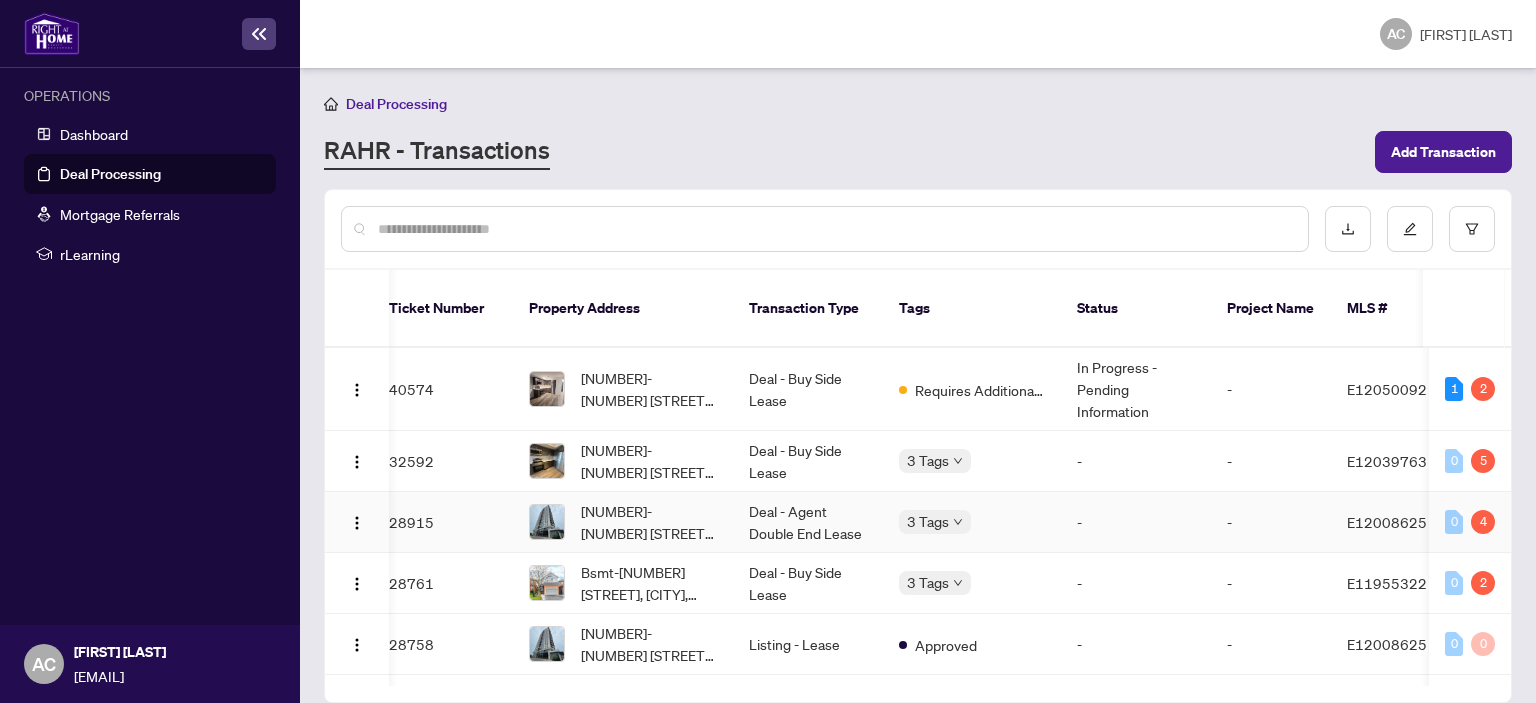 click on "Deal - Agent Double End Lease" at bounding box center (808, 522) 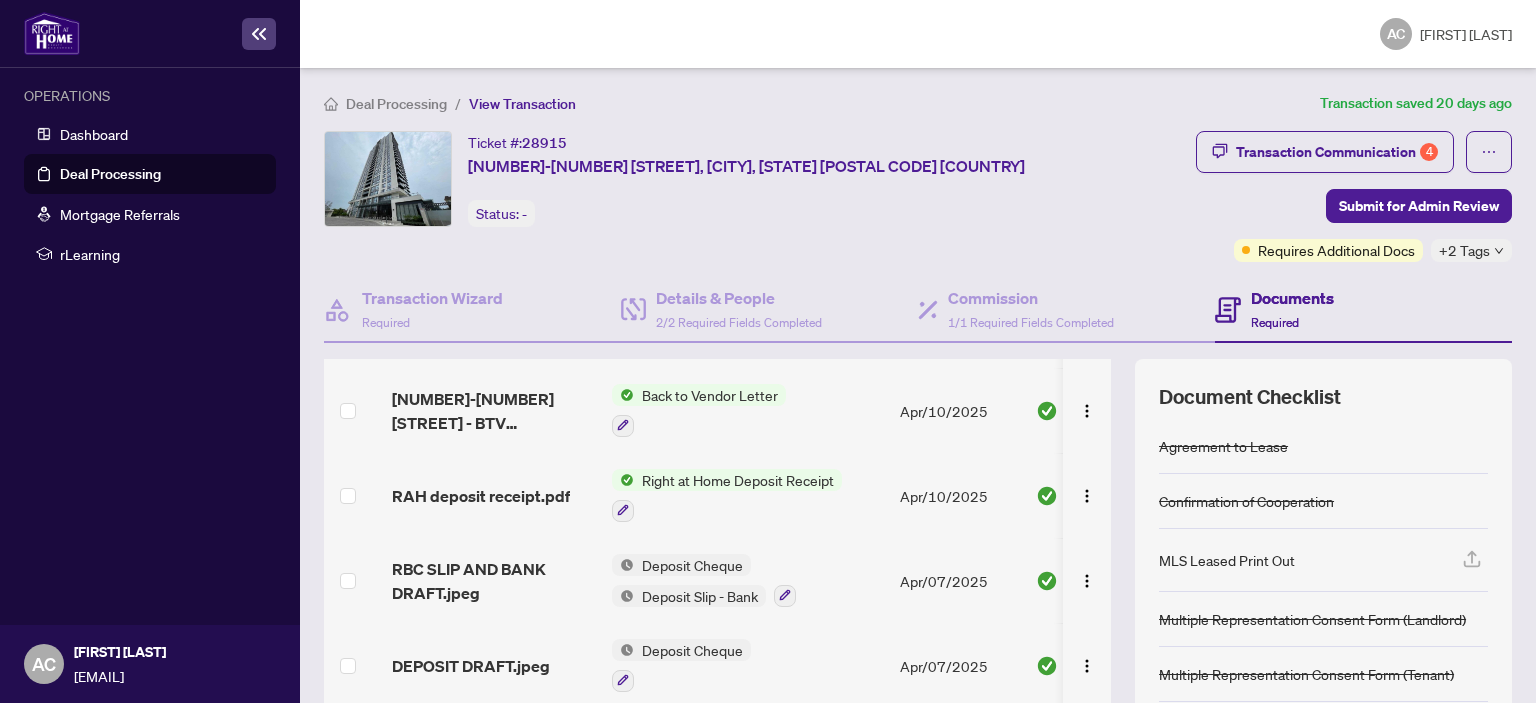 scroll, scrollTop: 384, scrollLeft: 0, axis: vertical 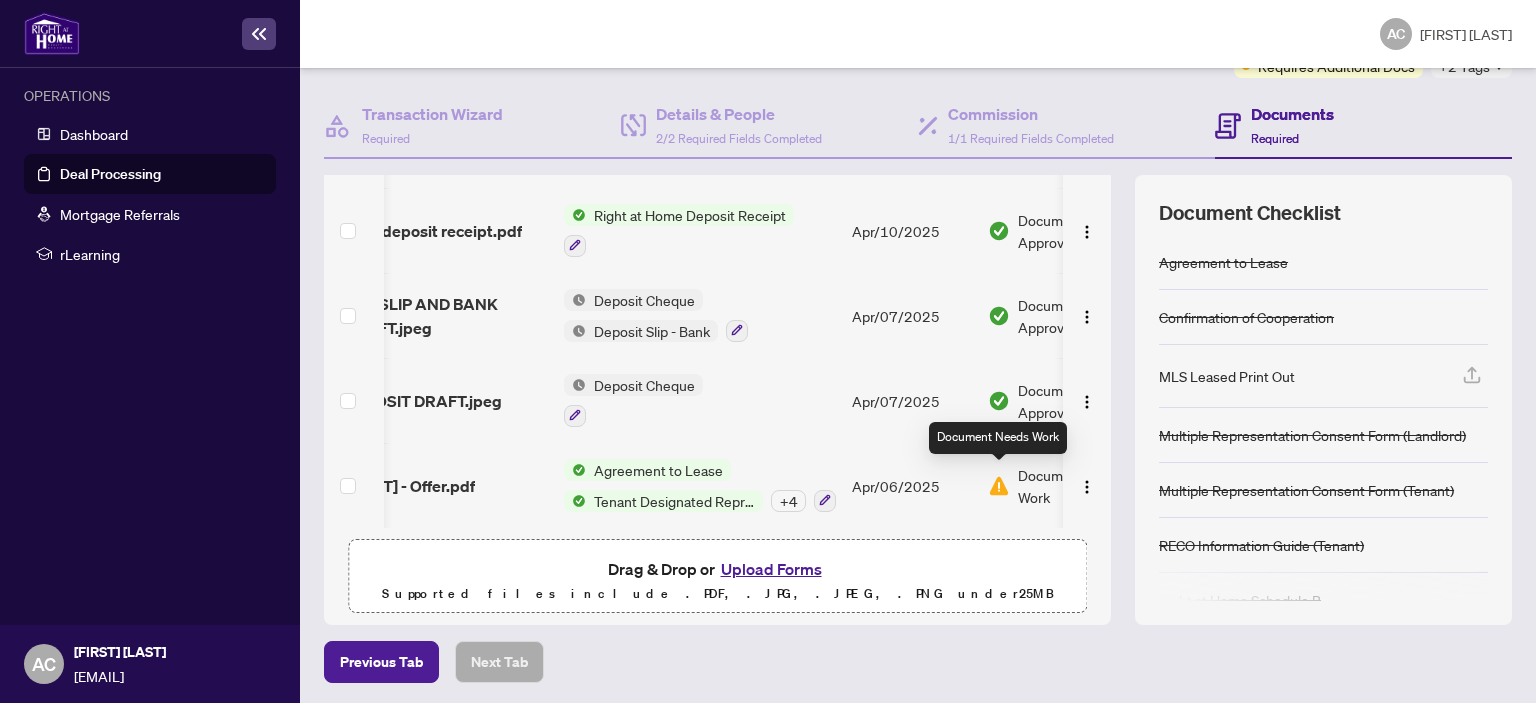click at bounding box center (999, 486) 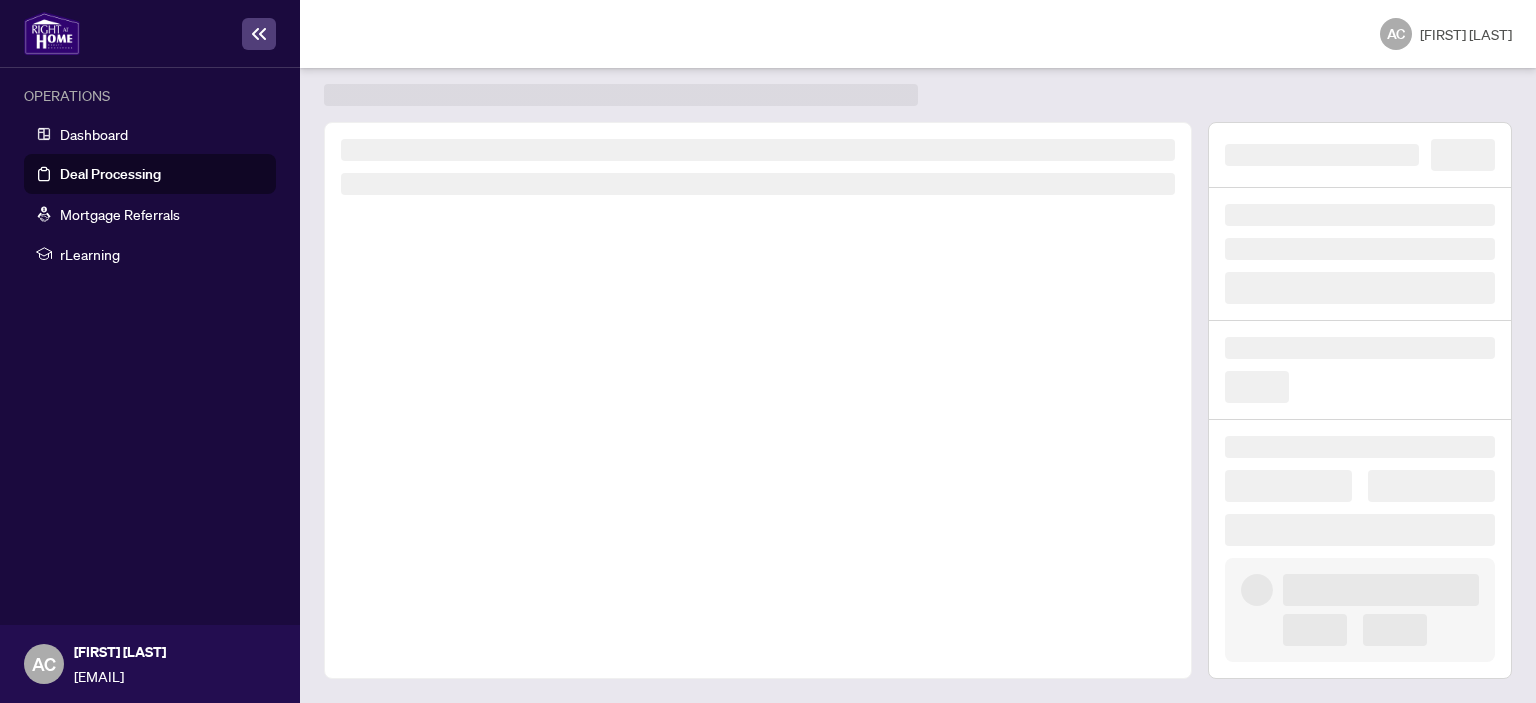 scroll, scrollTop: 44, scrollLeft: 0, axis: vertical 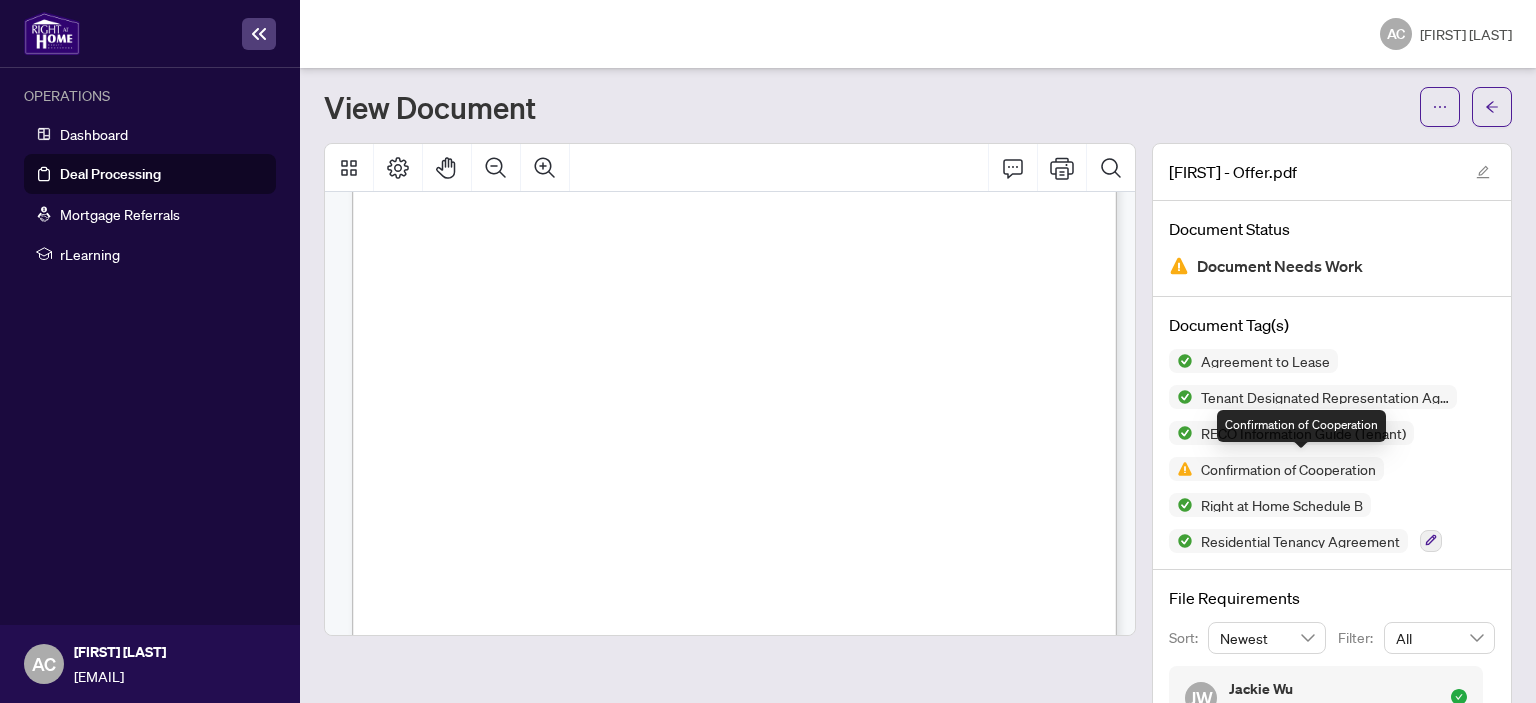 click on "Confirmation of Cooperation" at bounding box center (1288, 469) 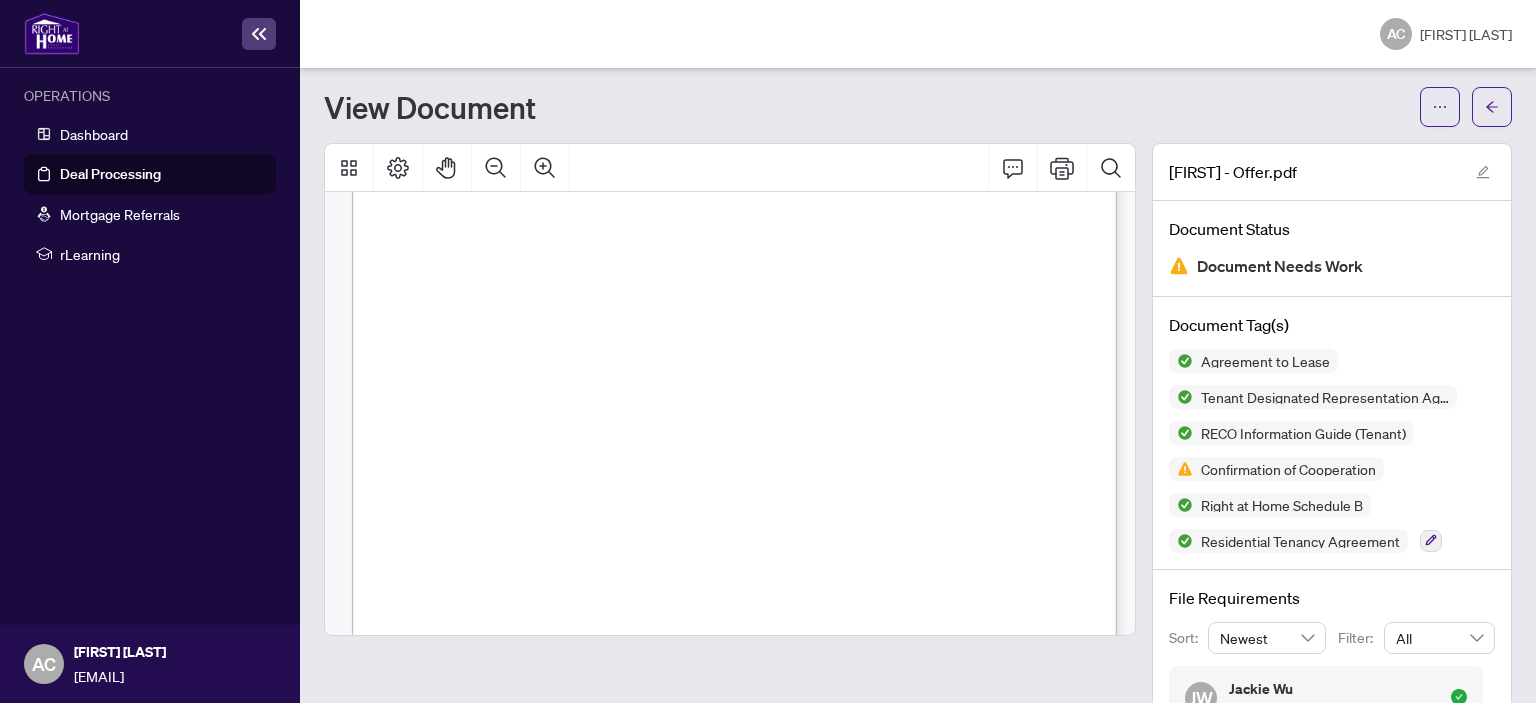 scroll, scrollTop: 20886, scrollLeft: 0, axis: vertical 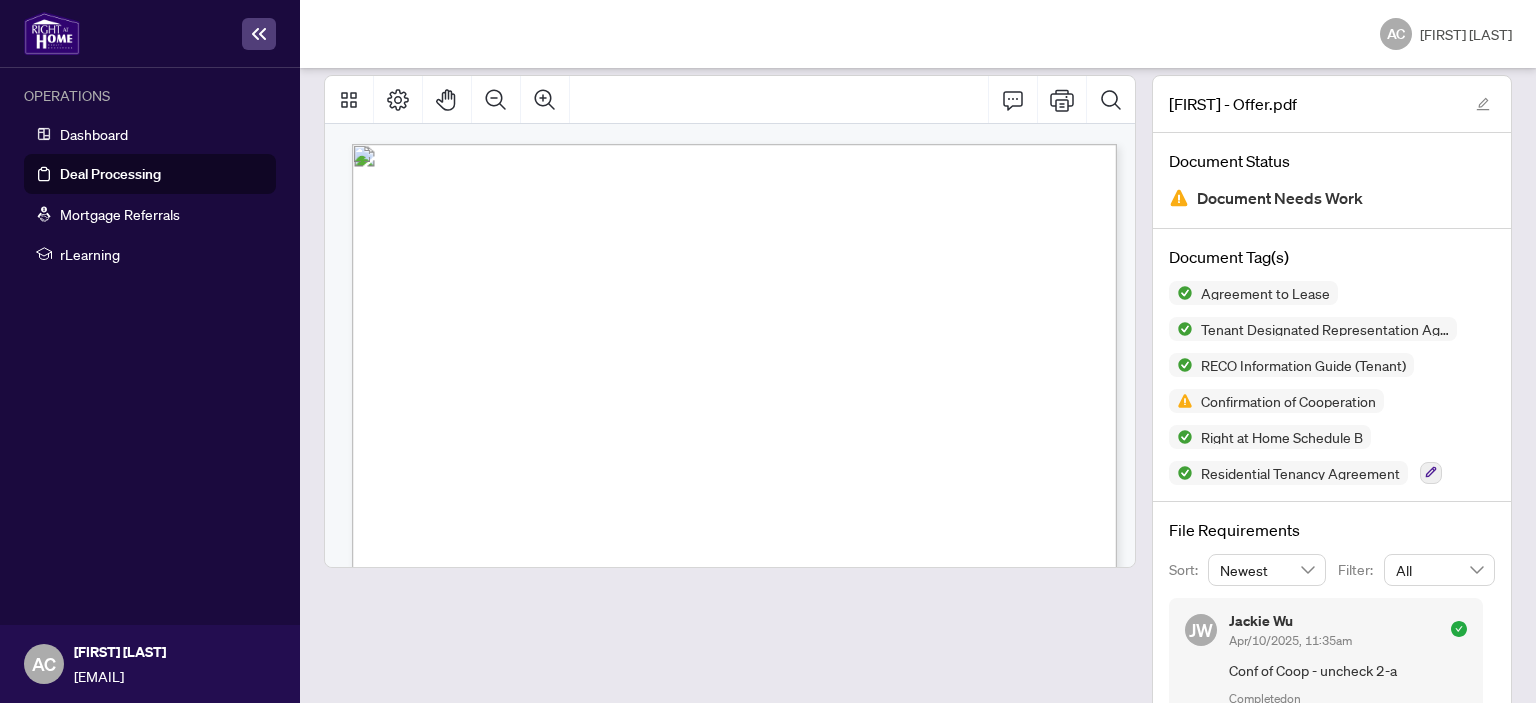 click at bounding box center [830, 763] 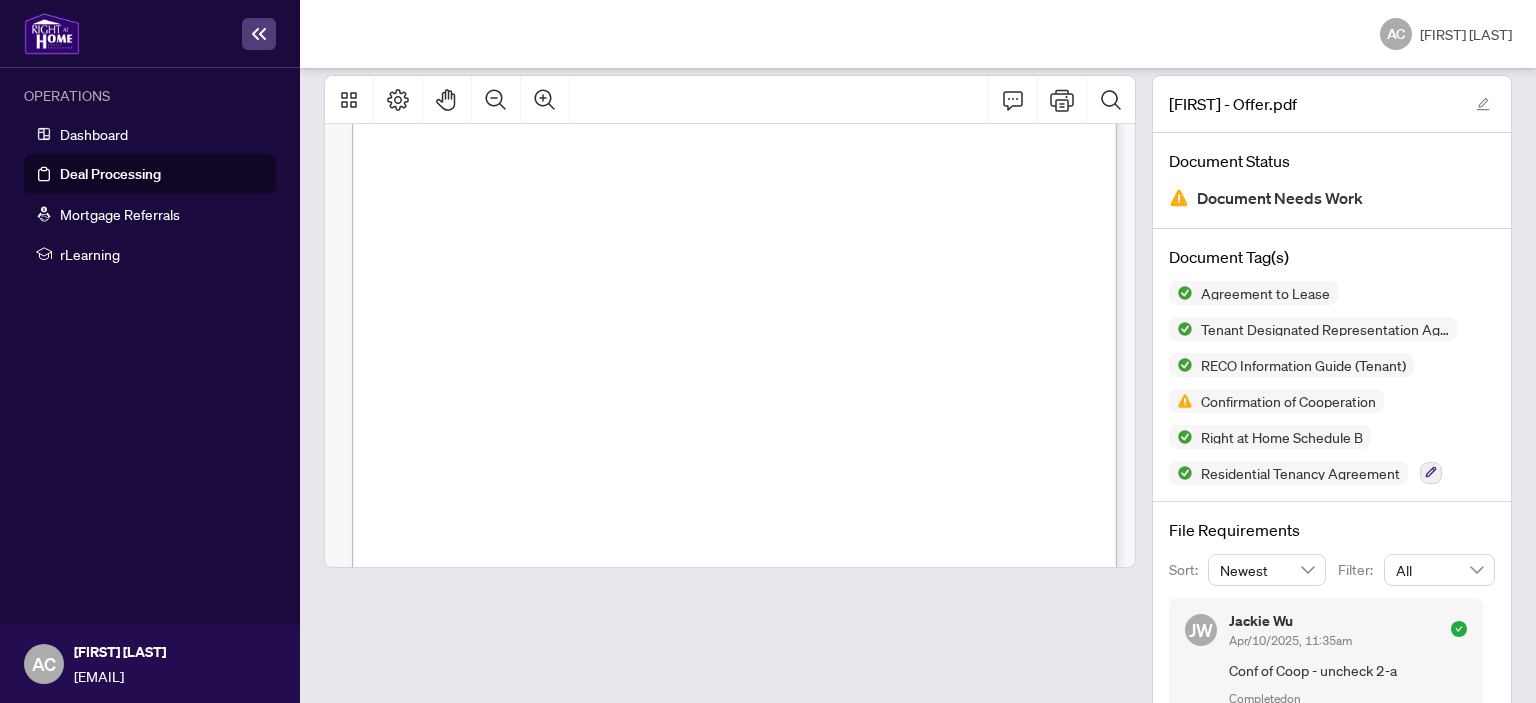 scroll, scrollTop: 59, scrollLeft: 0, axis: vertical 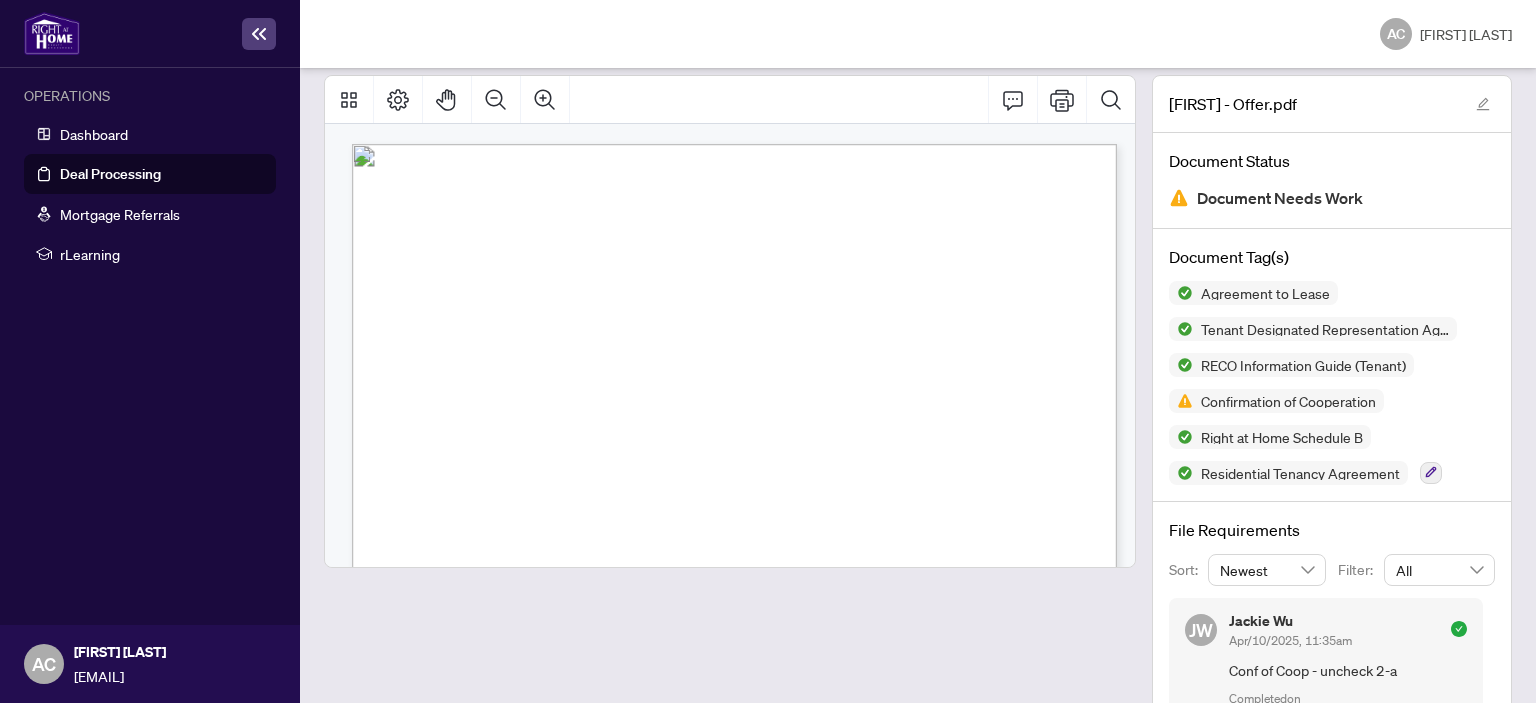 click on "Deal Processing" at bounding box center [110, 174] 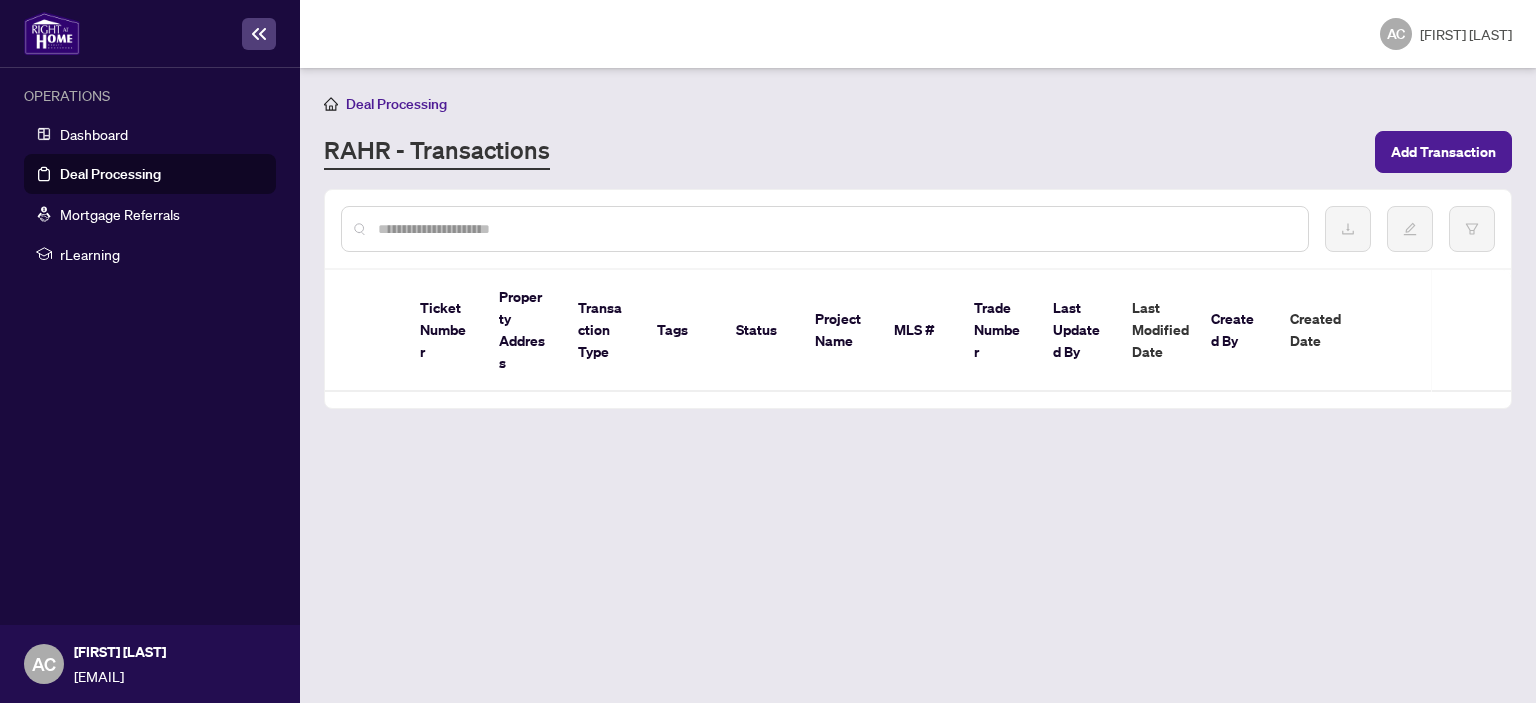 scroll, scrollTop: 0, scrollLeft: 0, axis: both 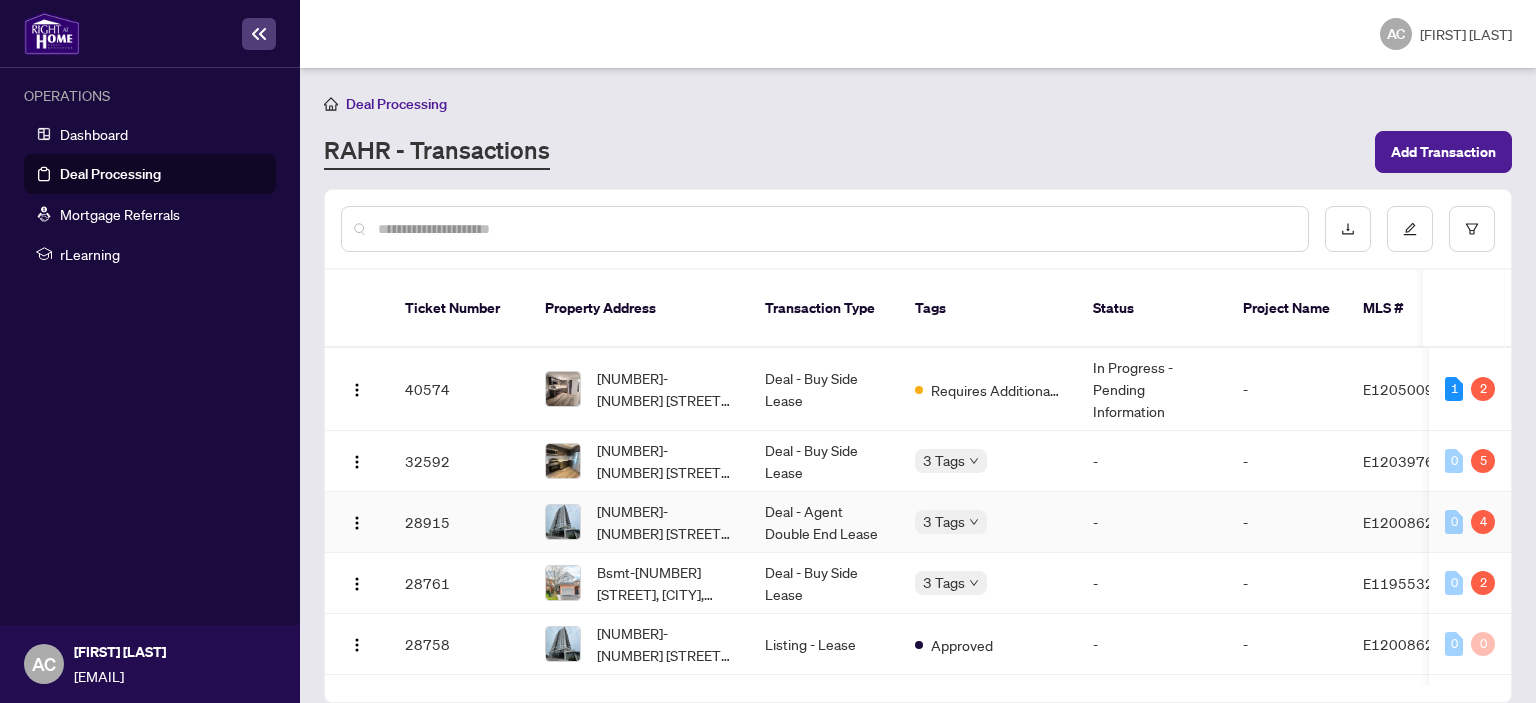 click on "Deal - Agent Double End Lease" at bounding box center [824, 522] 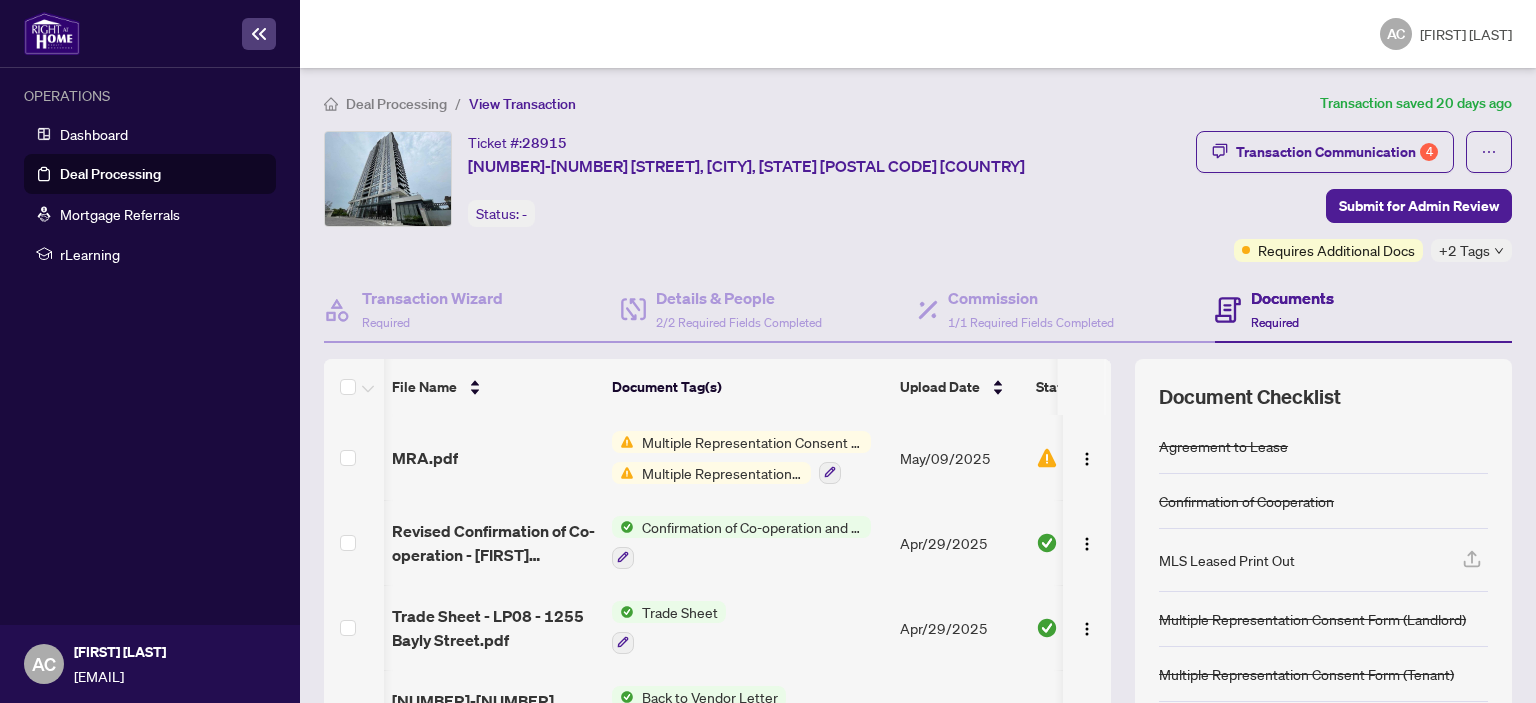 scroll, scrollTop: 0, scrollLeft: 31, axis: horizontal 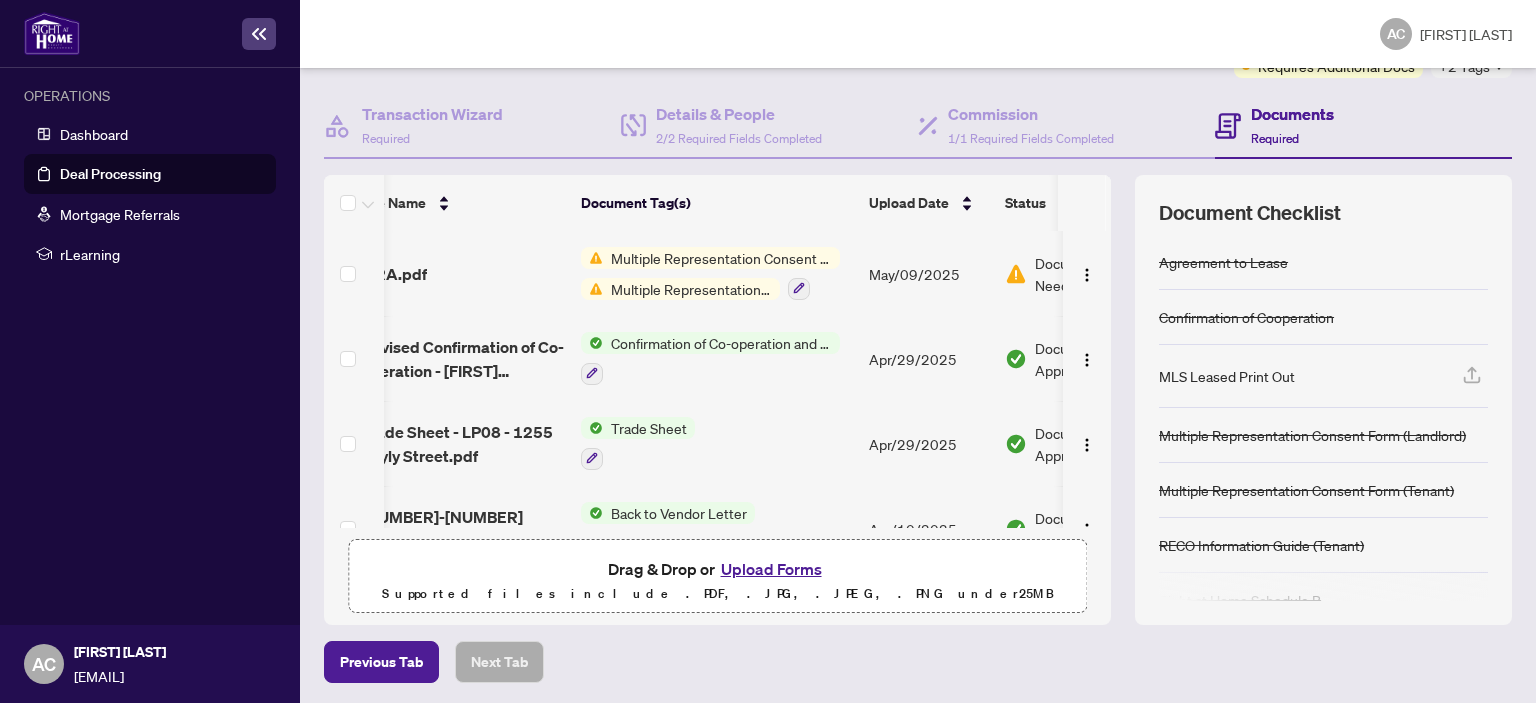 click on "Confirmation of Co-operation and Representation—Buyer/Seller" at bounding box center [721, 343] 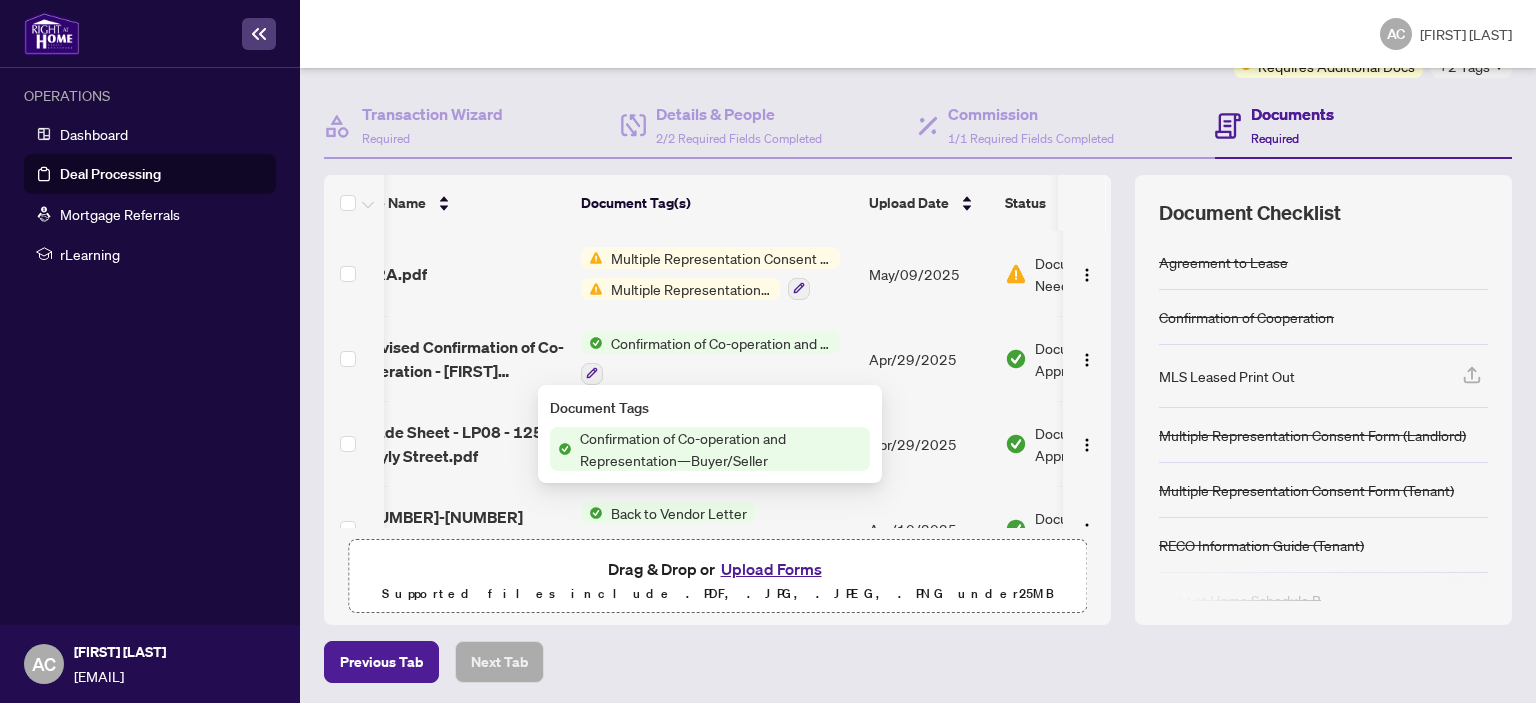 scroll, scrollTop: 0, scrollLeft: 86, axis: horizontal 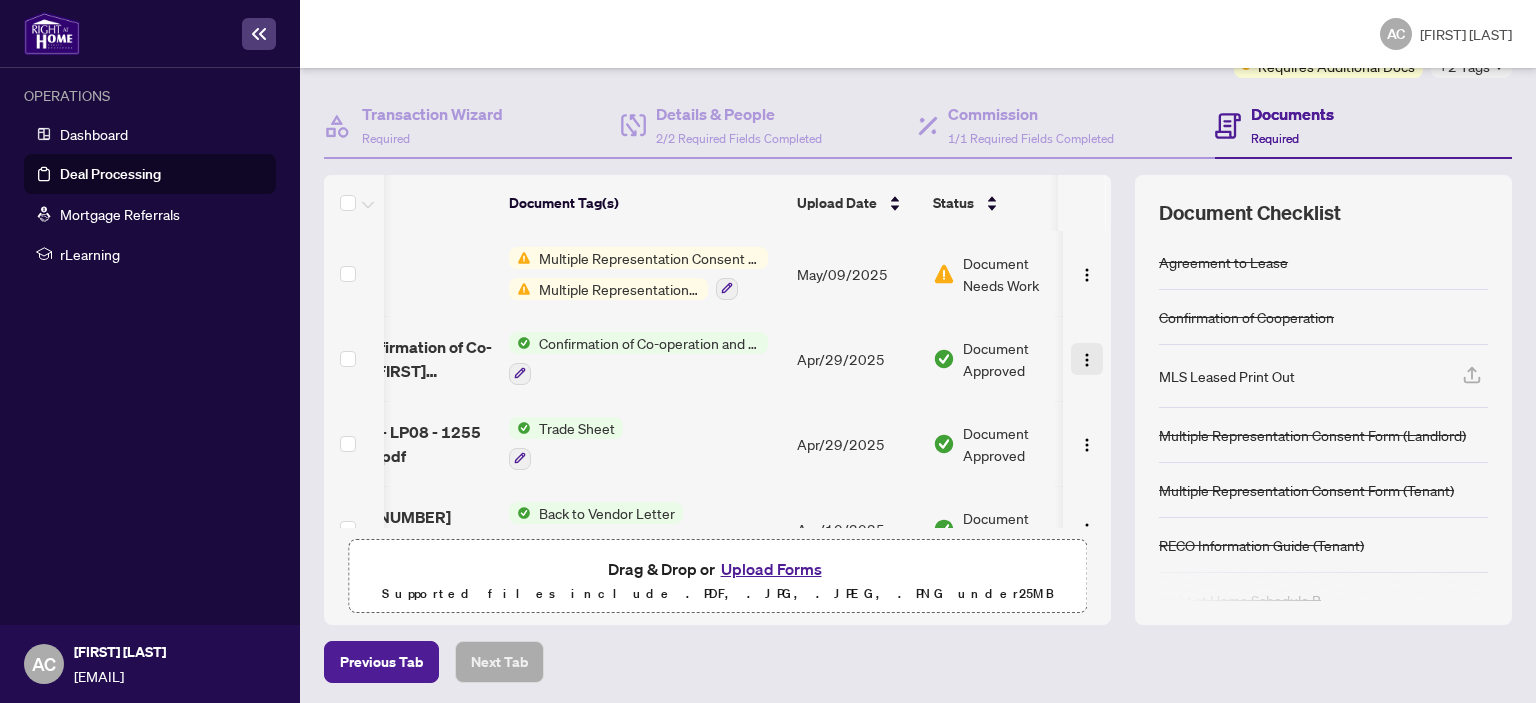 click at bounding box center [1087, 360] 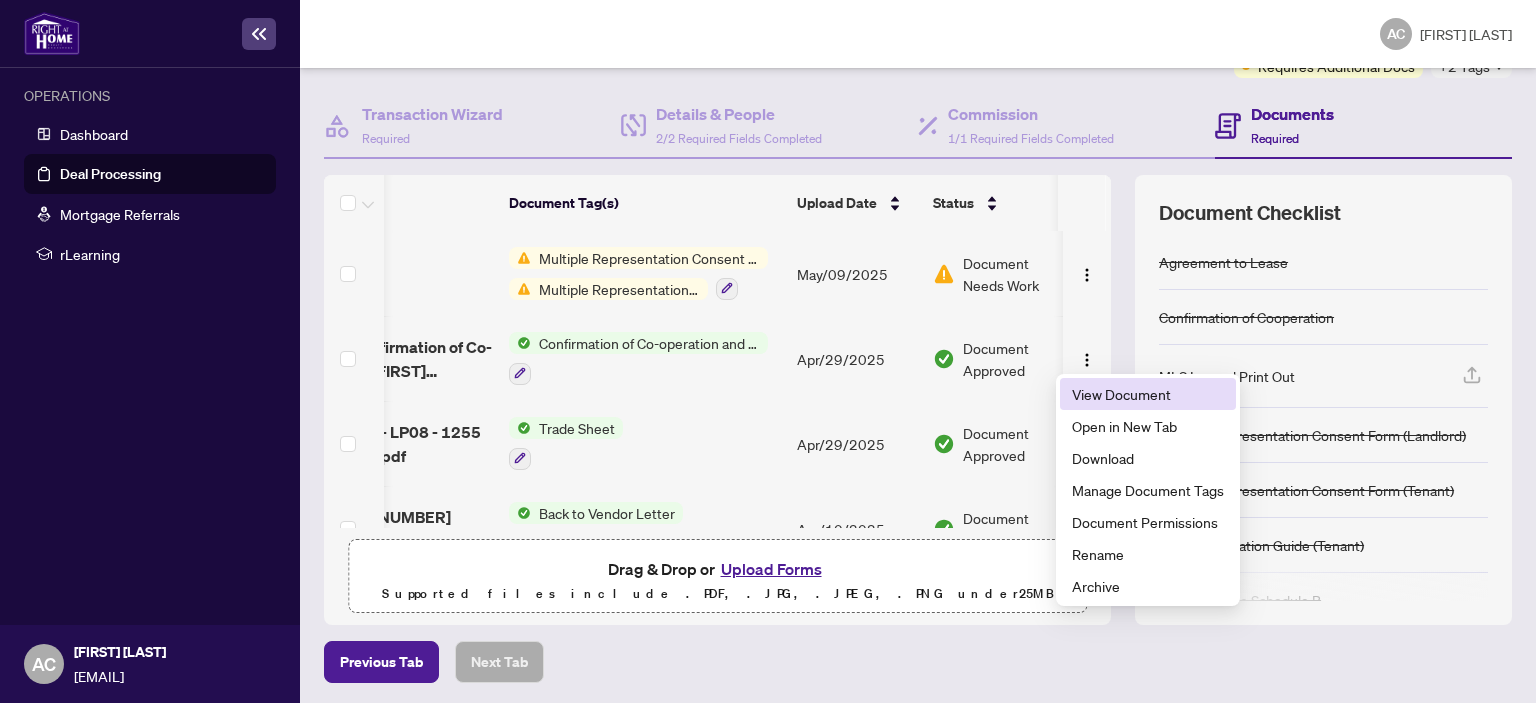 click on "View Document" at bounding box center (1148, 394) 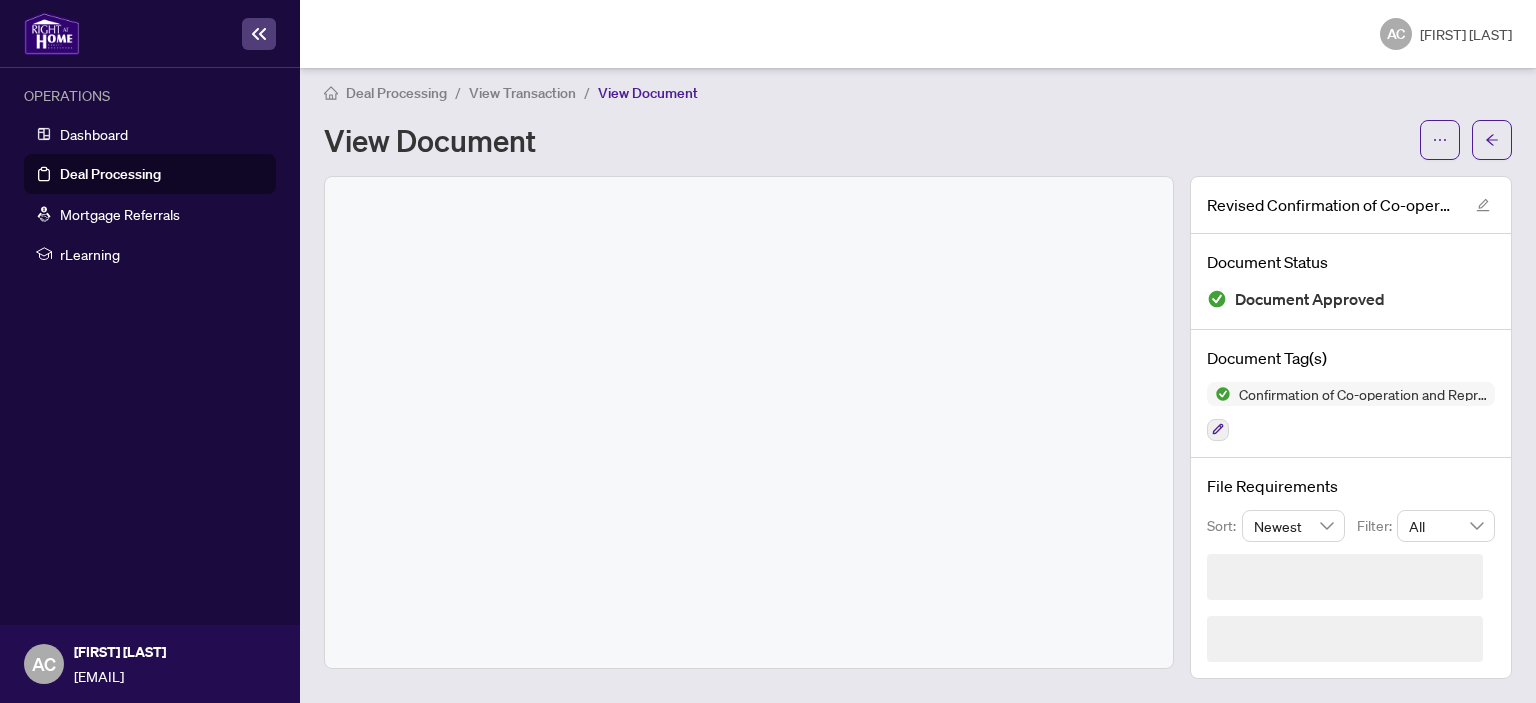 scroll, scrollTop: 0, scrollLeft: 0, axis: both 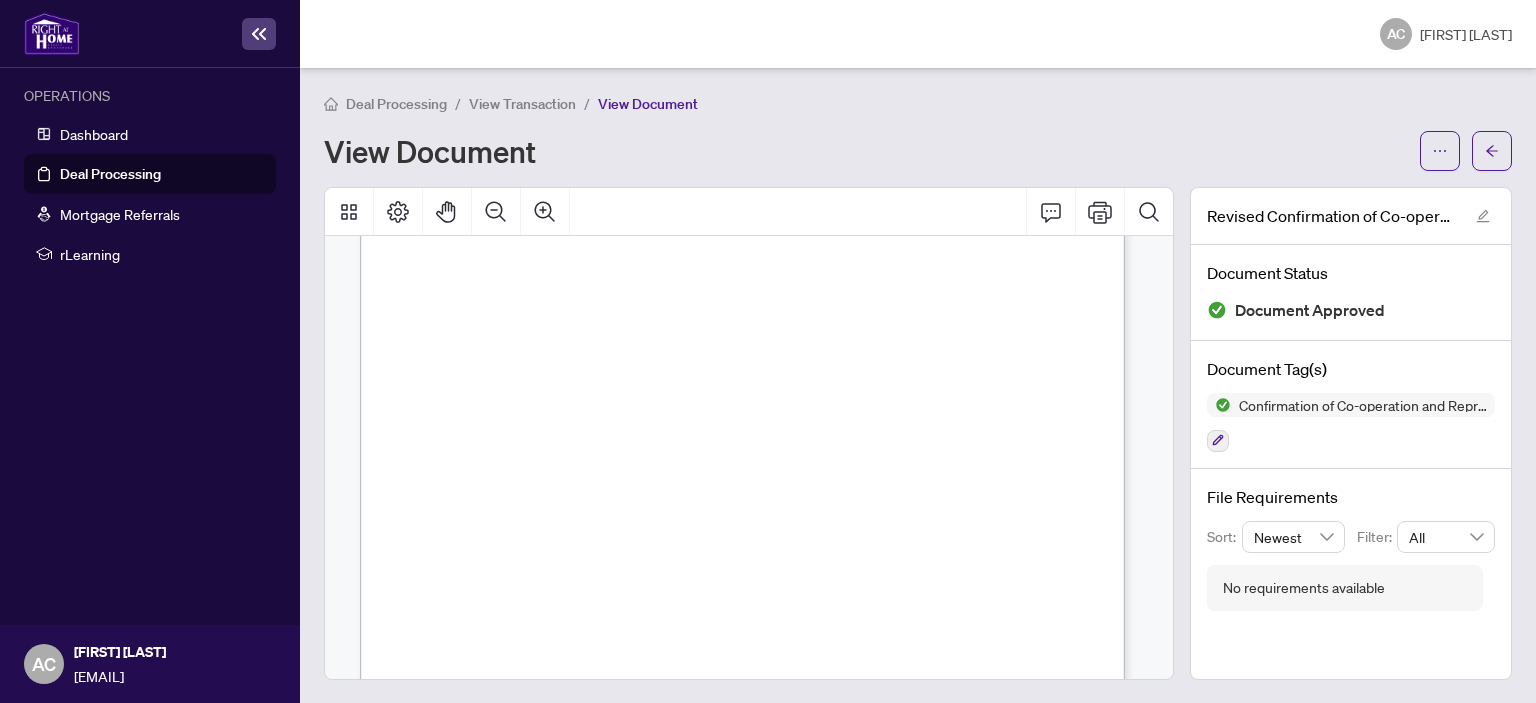 click on "Deal Processing" at bounding box center (396, 104) 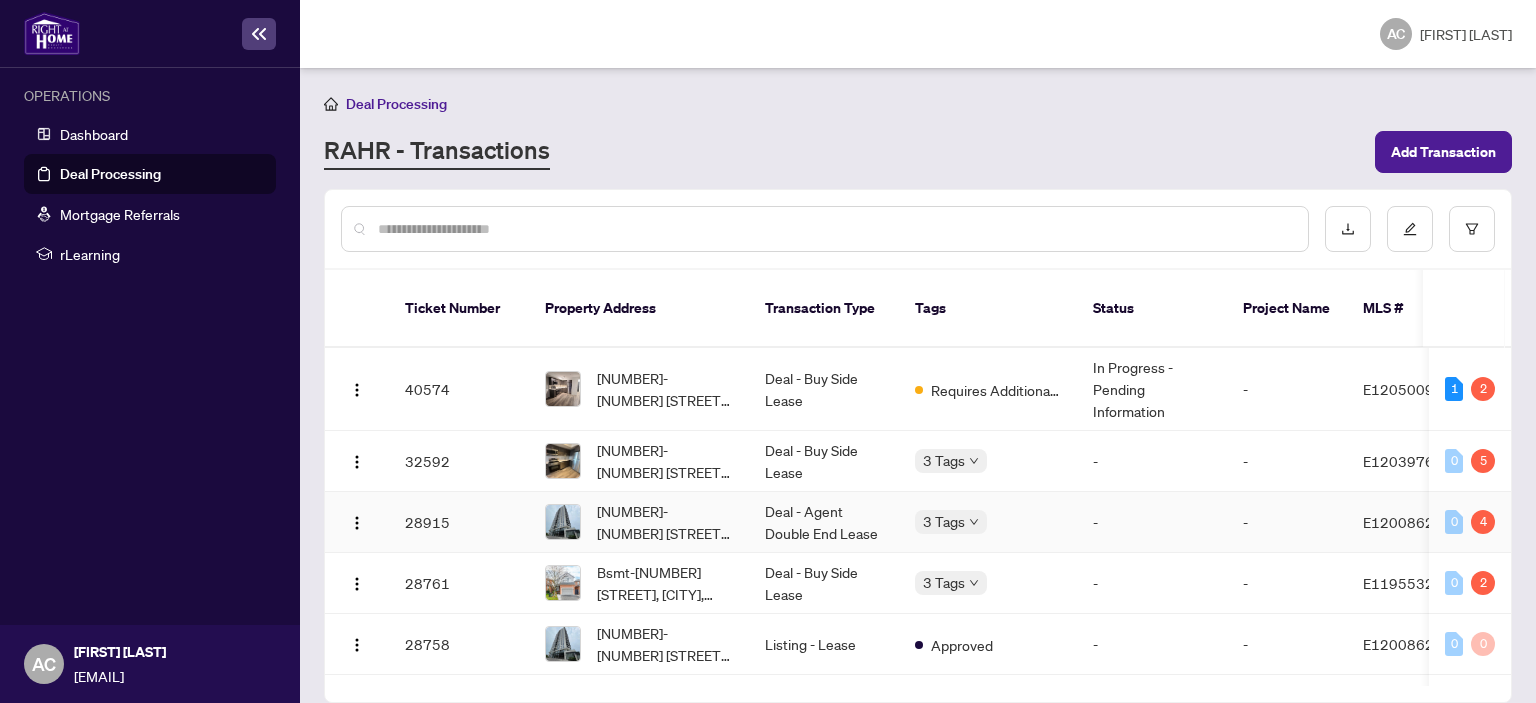 click on "3 Tags" at bounding box center (988, 521) 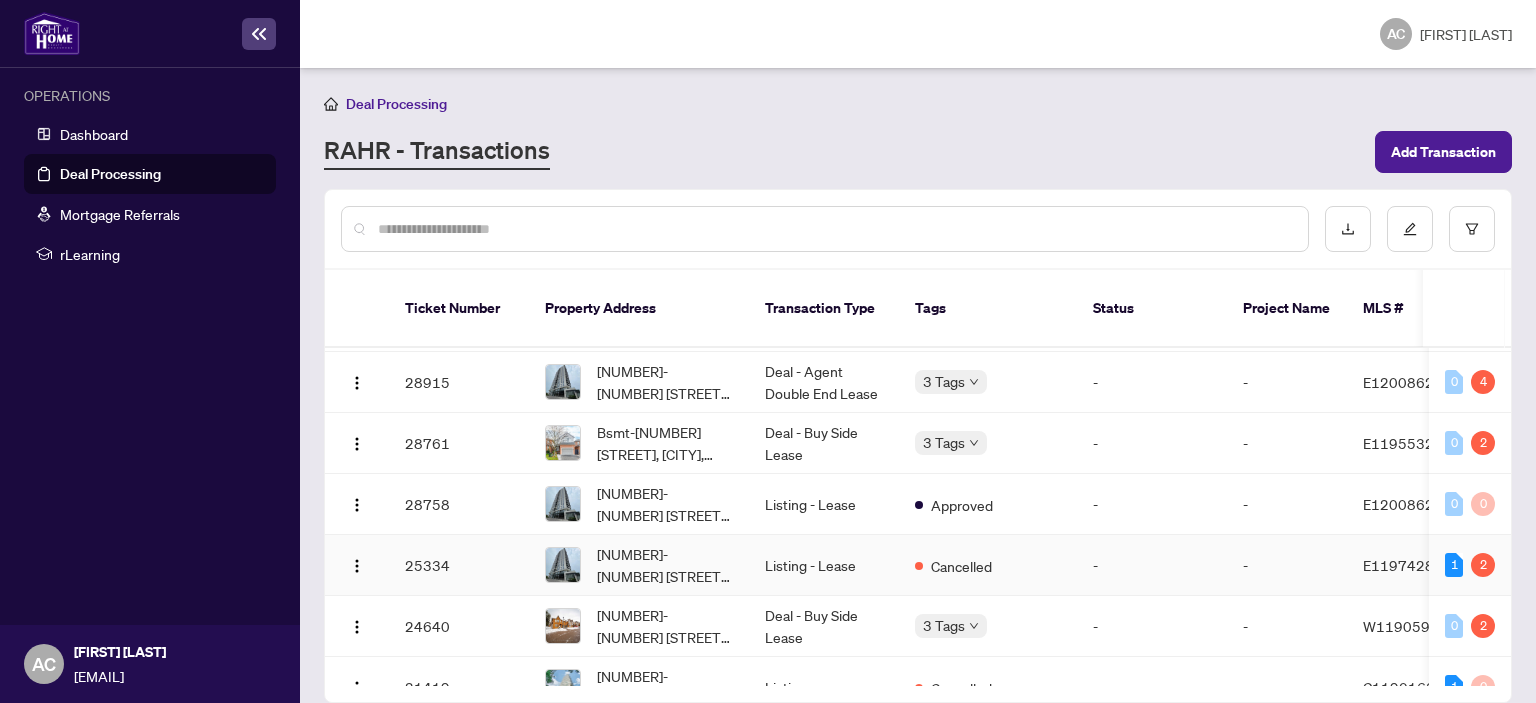 scroll, scrollTop: 76, scrollLeft: 0, axis: vertical 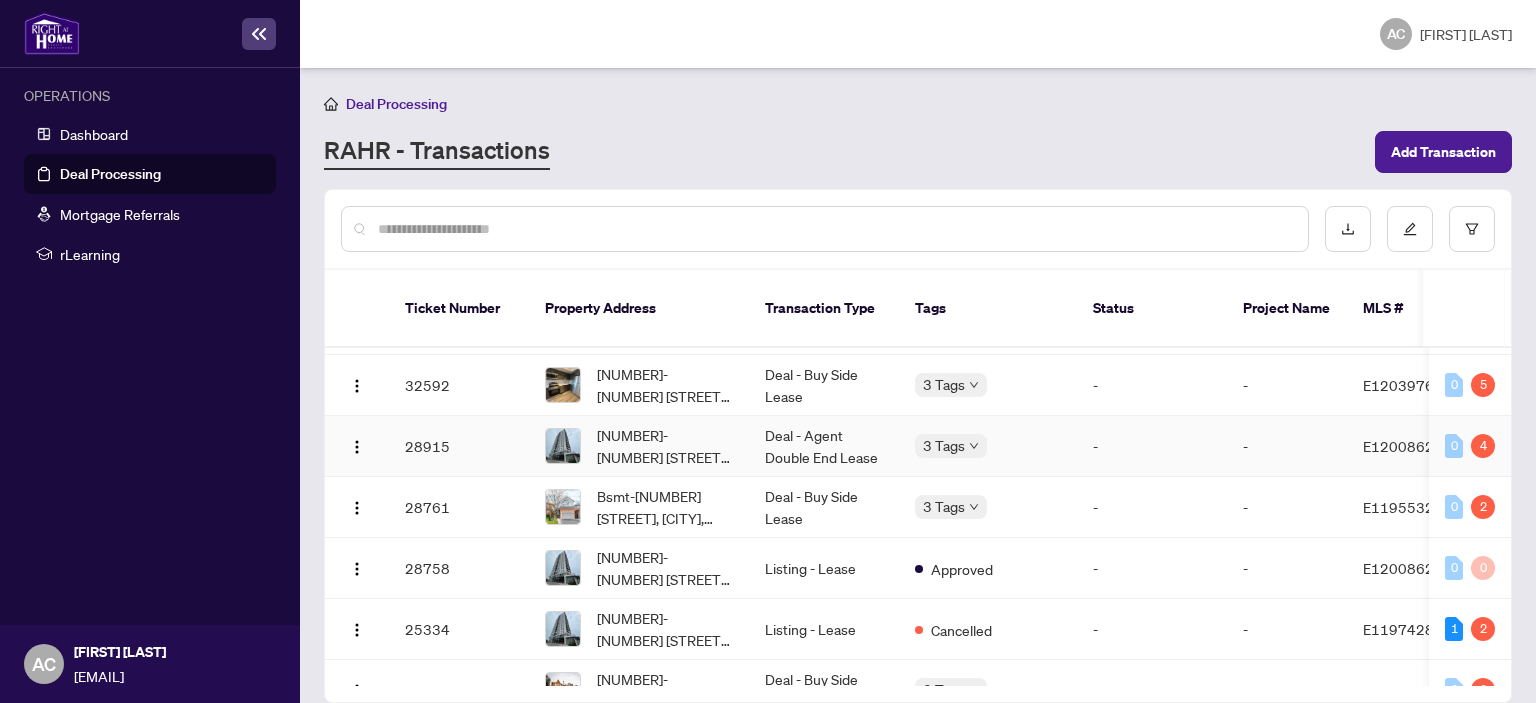 click on "3 Tags" at bounding box center [988, 446] 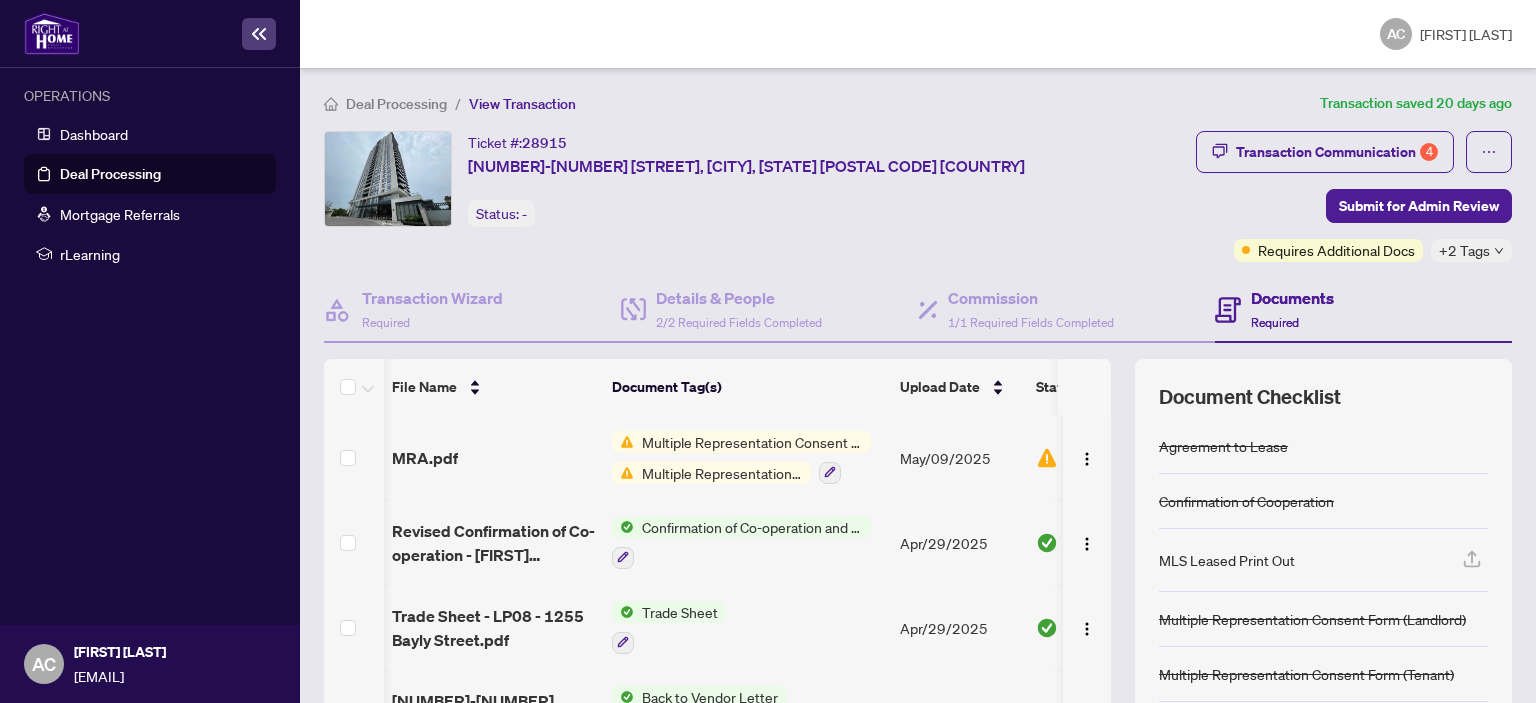 scroll, scrollTop: 12, scrollLeft: 0, axis: vertical 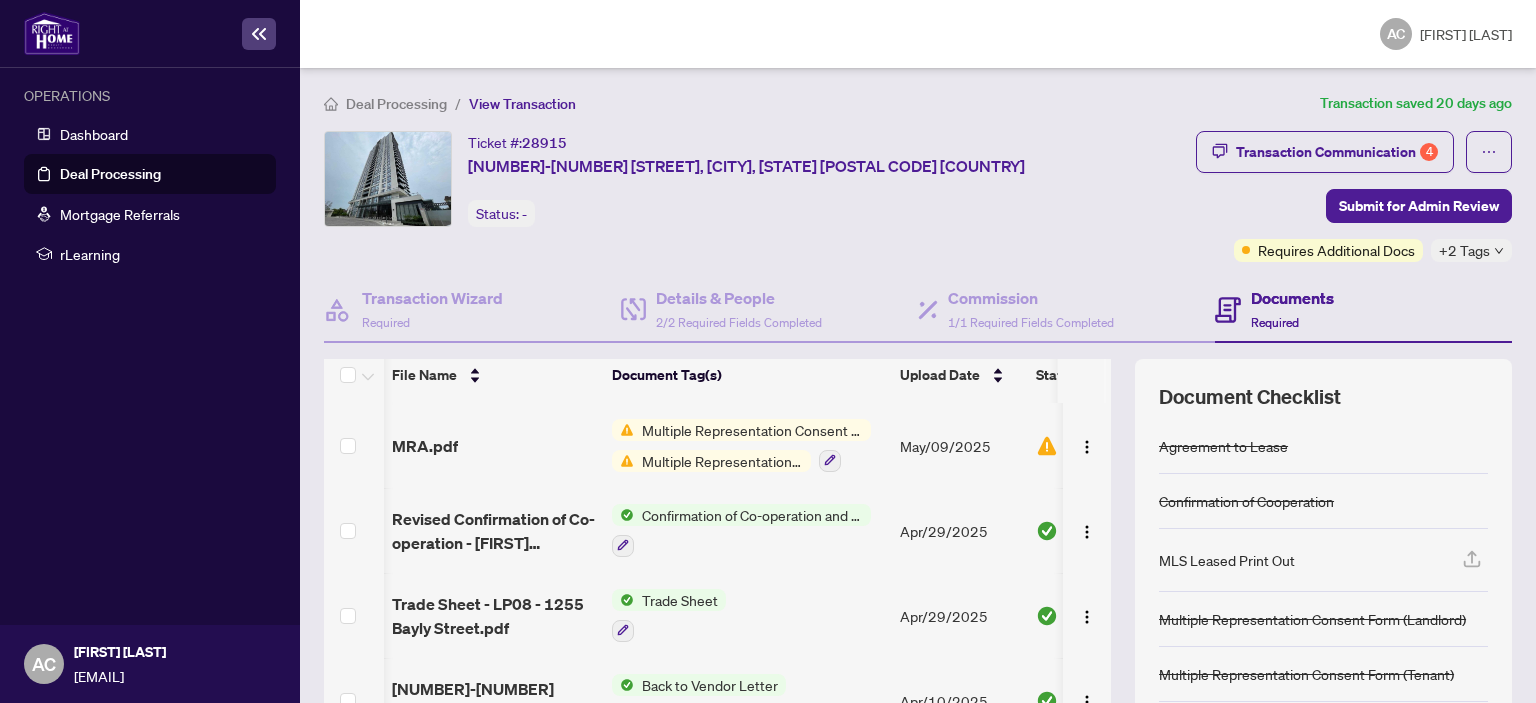 click on "Multiple Representation Consent Form (Landlord)" at bounding box center (752, 430) 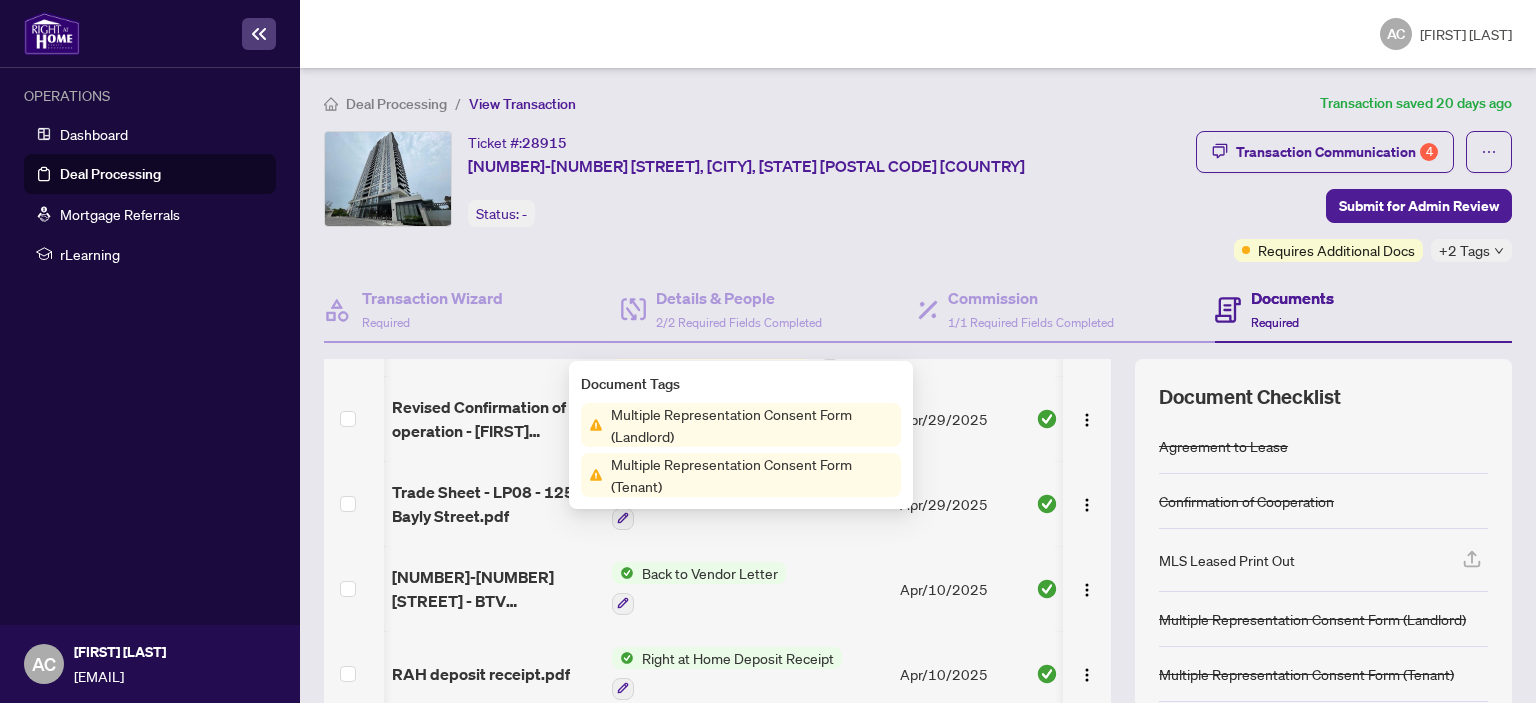 scroll, scrollTop: 308, scrollLeft: 0, axis: vertical 